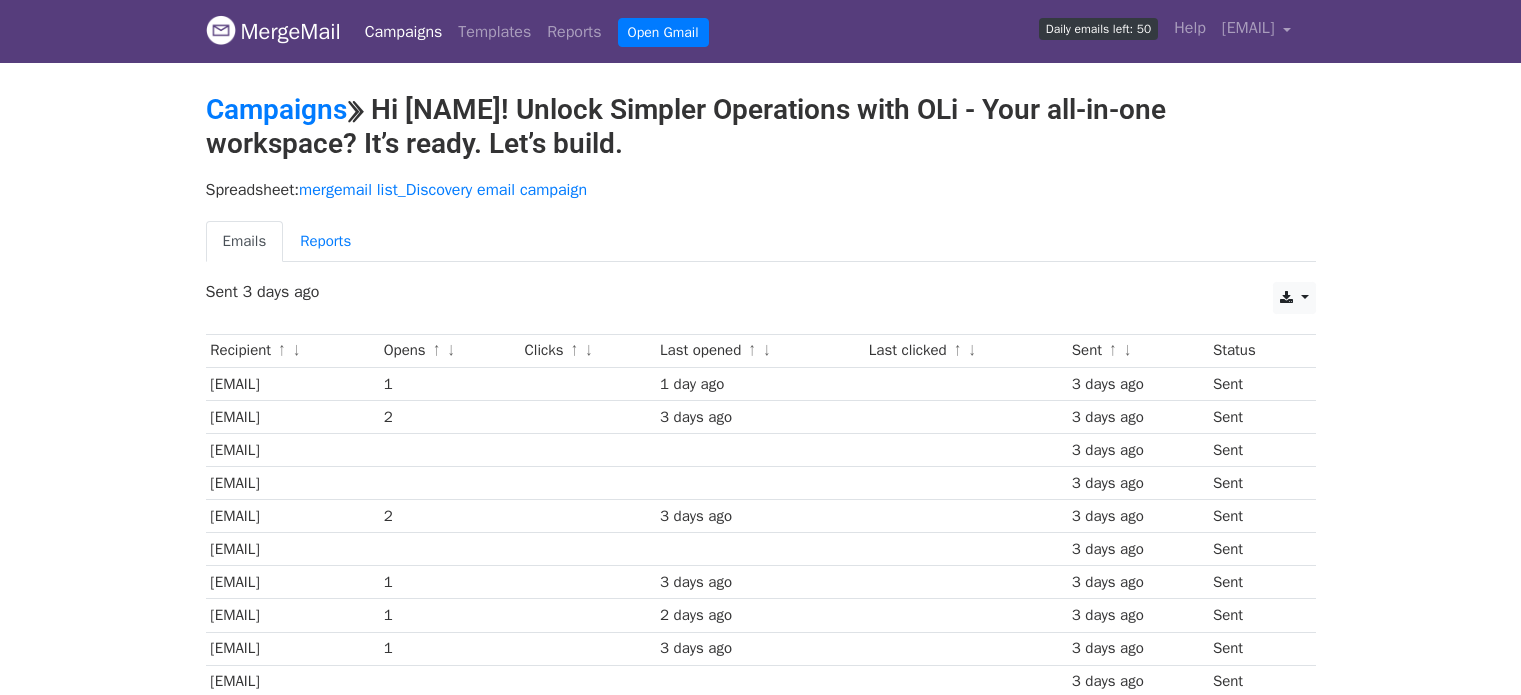 scroll, scrollTop: 0, scrollLeft: 0, axis: both 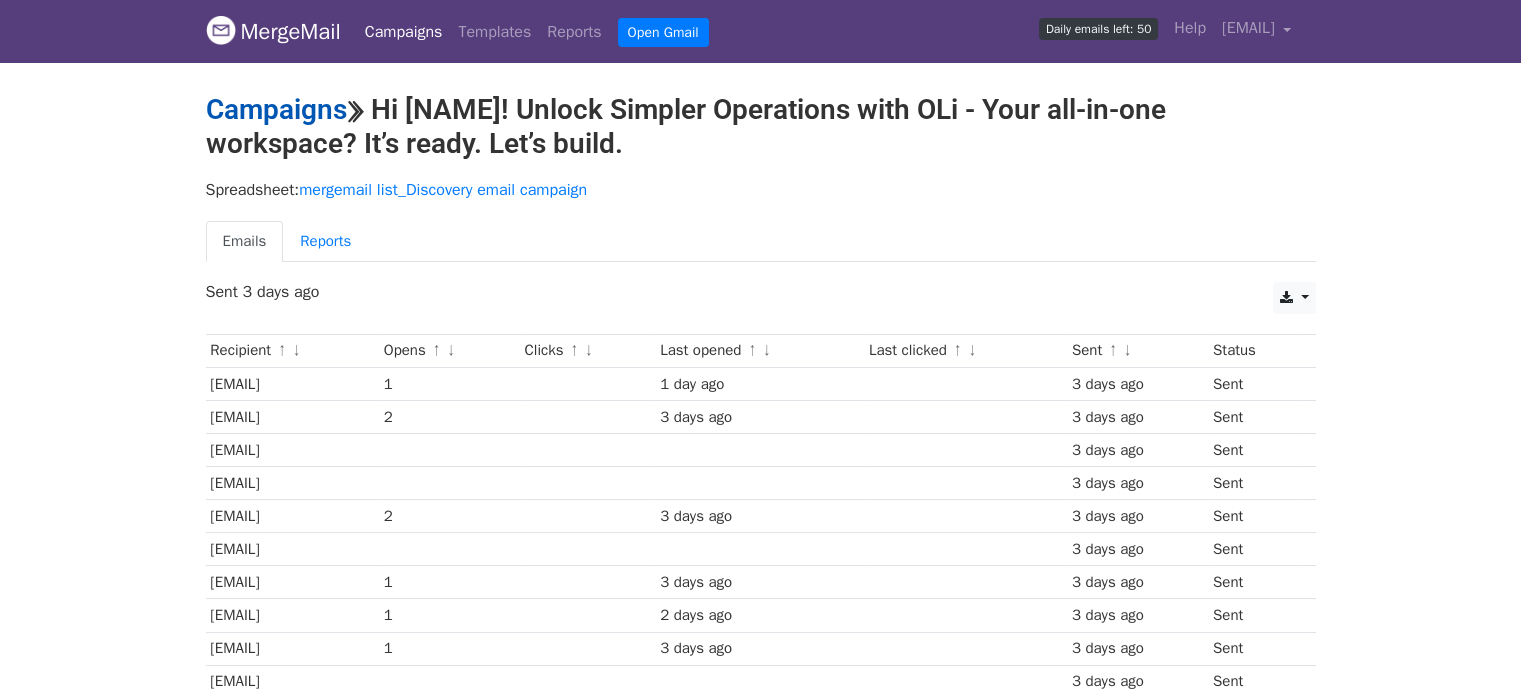 click on "Campaigns" at bounding box center (276, 109) 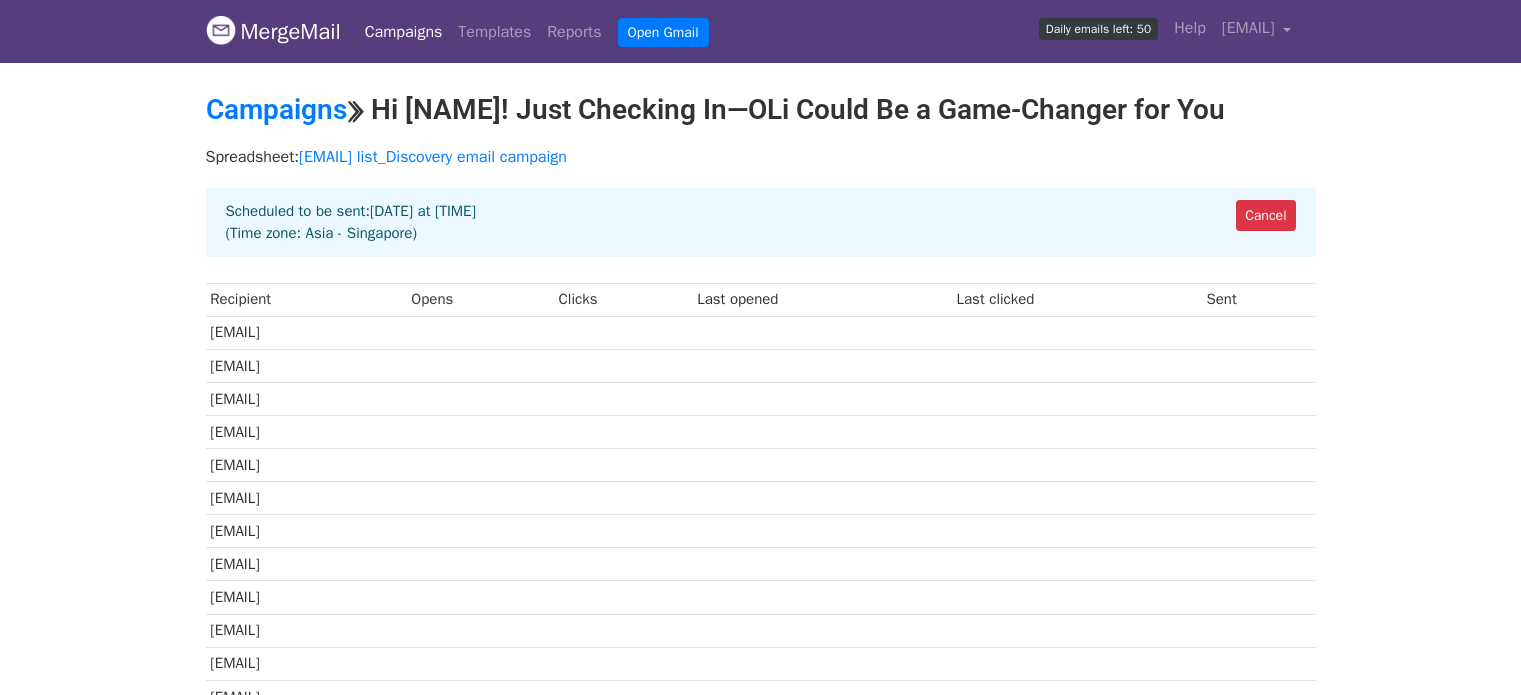 scroll, scrollTop: 0, scrollLeft: 0, axis: both 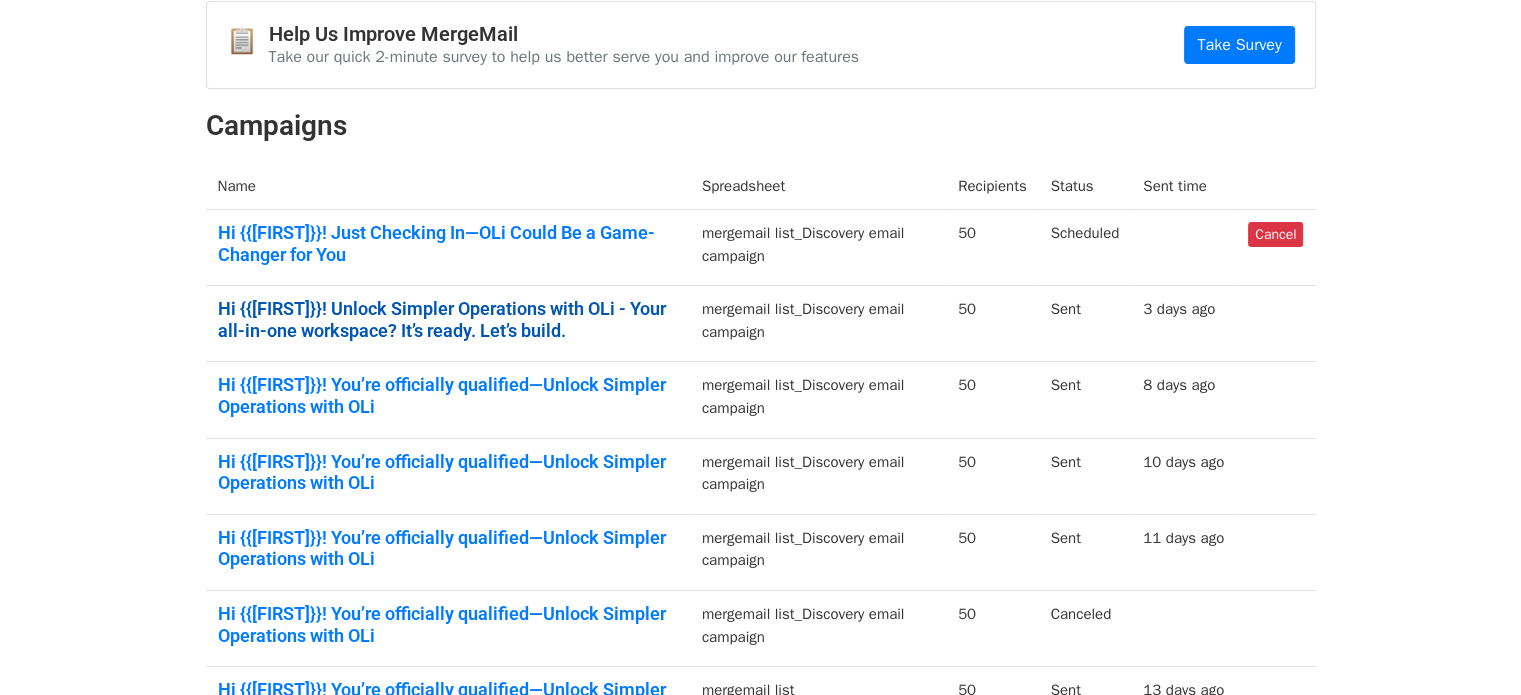 click on "Hi {{First Name}}! Unlock Simpler Operations with OLi - Your all-in-one workspace? It’s ready. Let’s build." at bounding box center (448, 319) 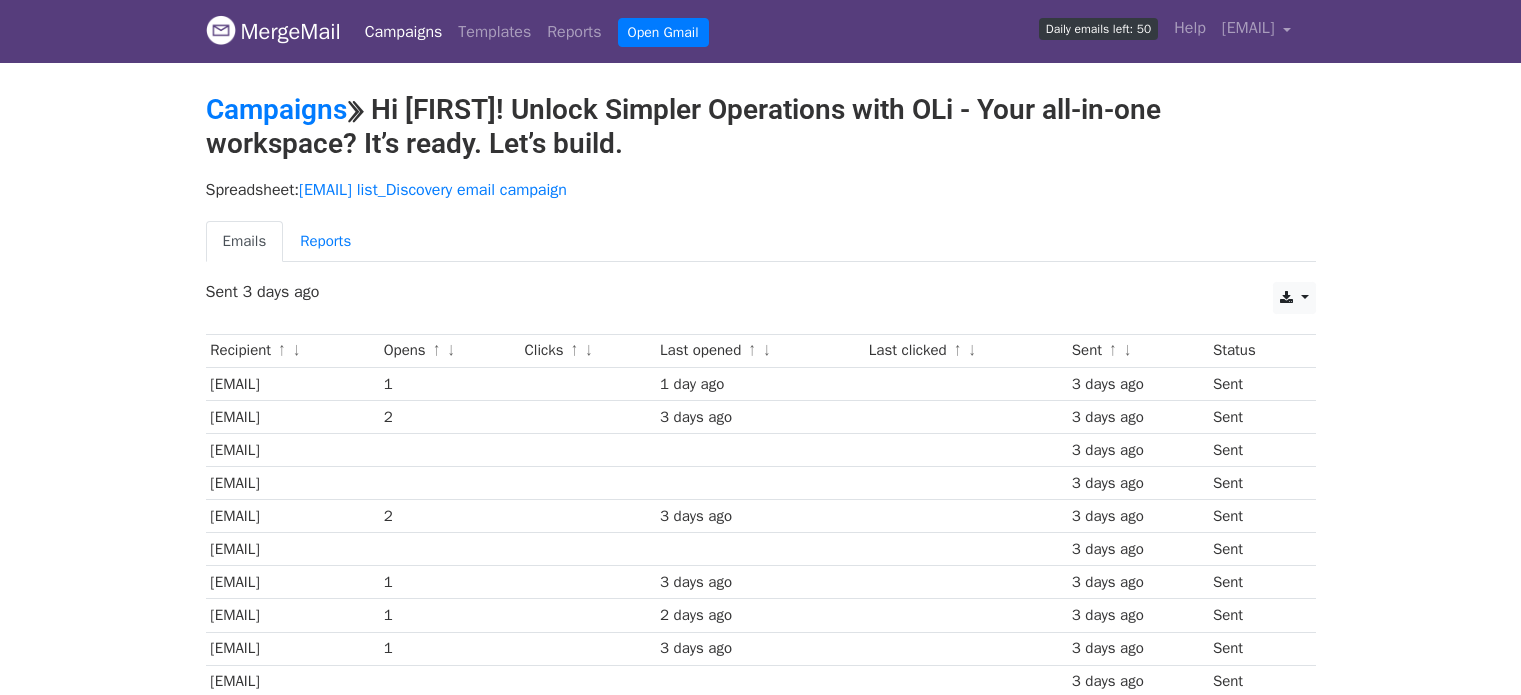 scroll, scrollTop: 0, scrollLeft: 0, axis: both 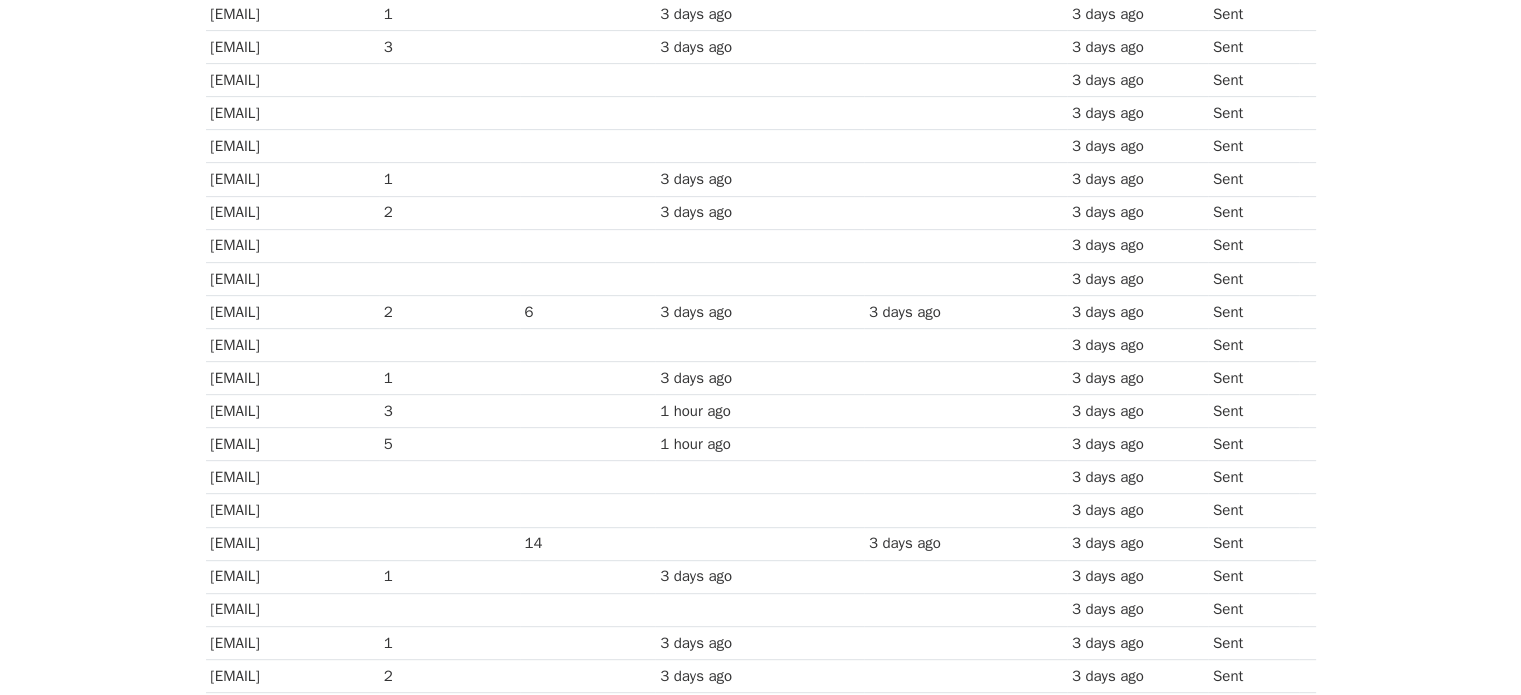 drag, startPoint x: 425, startPoint y: 305, endPoint x: 215, endPoint y: 318, distance: 210.402 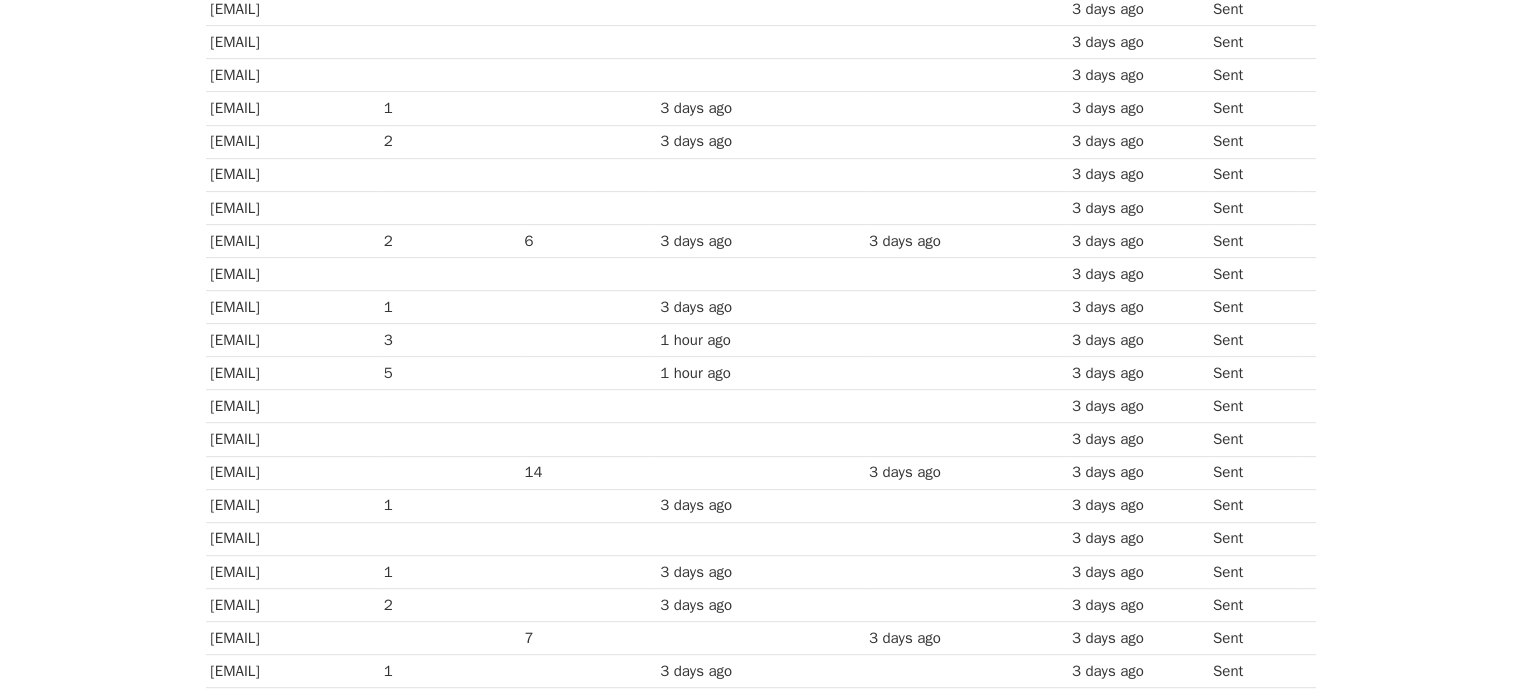 scroll, scrollTop: 900, scrollLeft: 0, axis: vertical 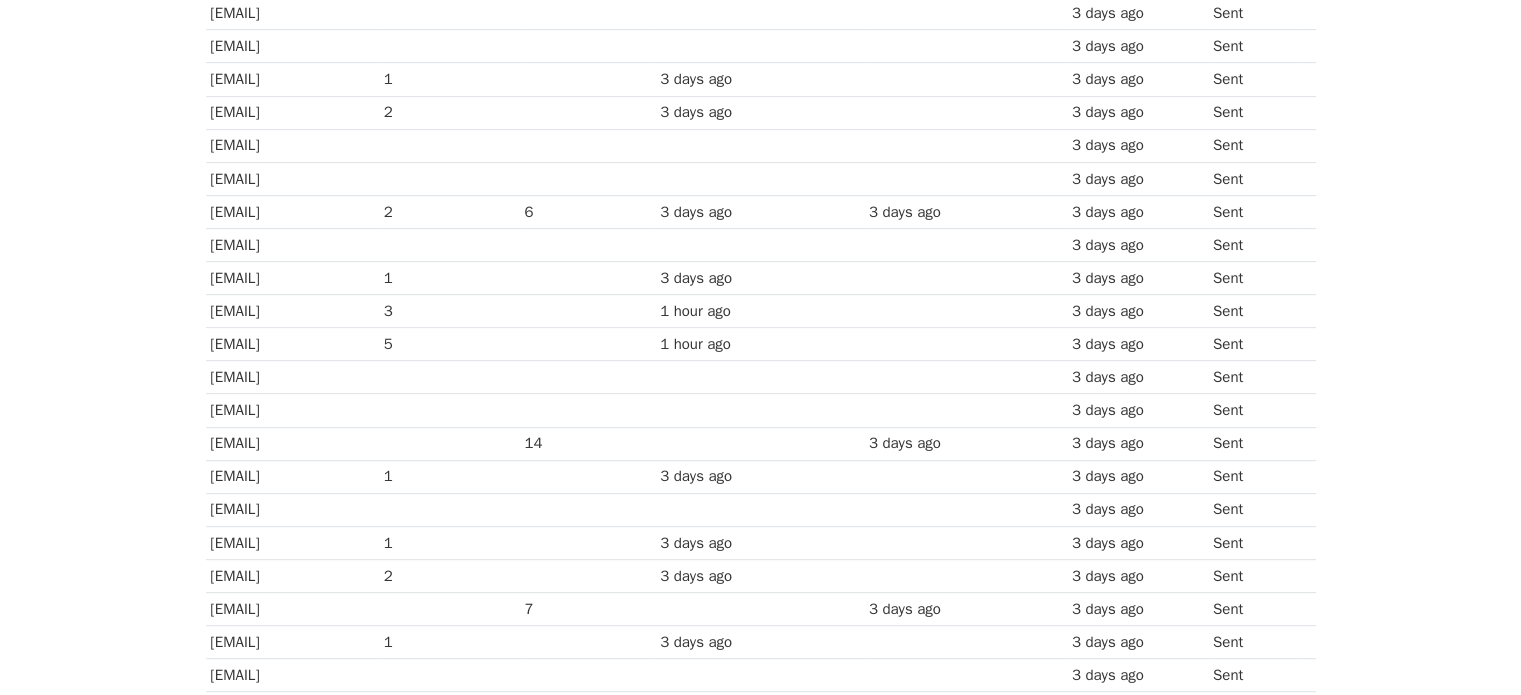 click on "javinson@pldt.com.ph" at bounding box center [292, 443] 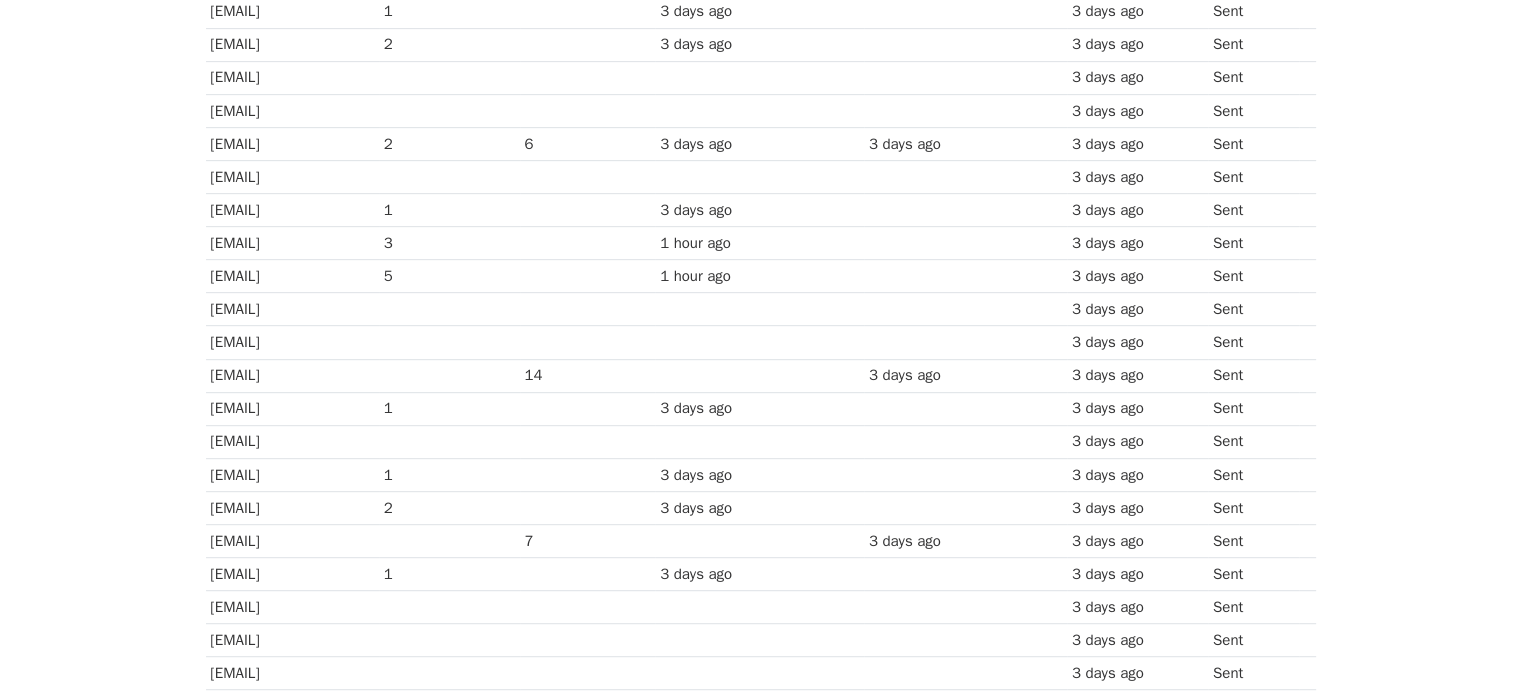 scroll, scrollTop: 1000, scrollLeft: 0, axis: vertical 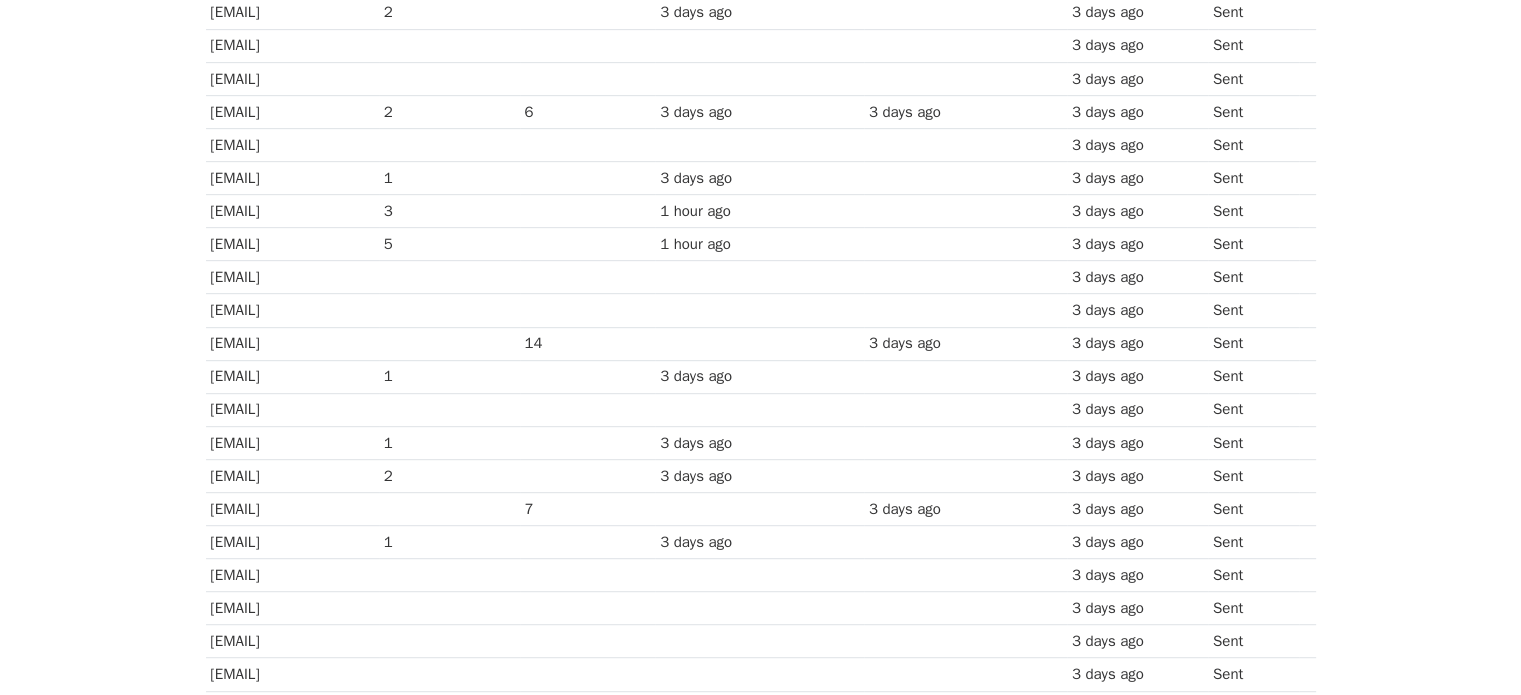 click on "mark.jerome.r.bartolome@gmail.com" at bounding box center [292, 508] 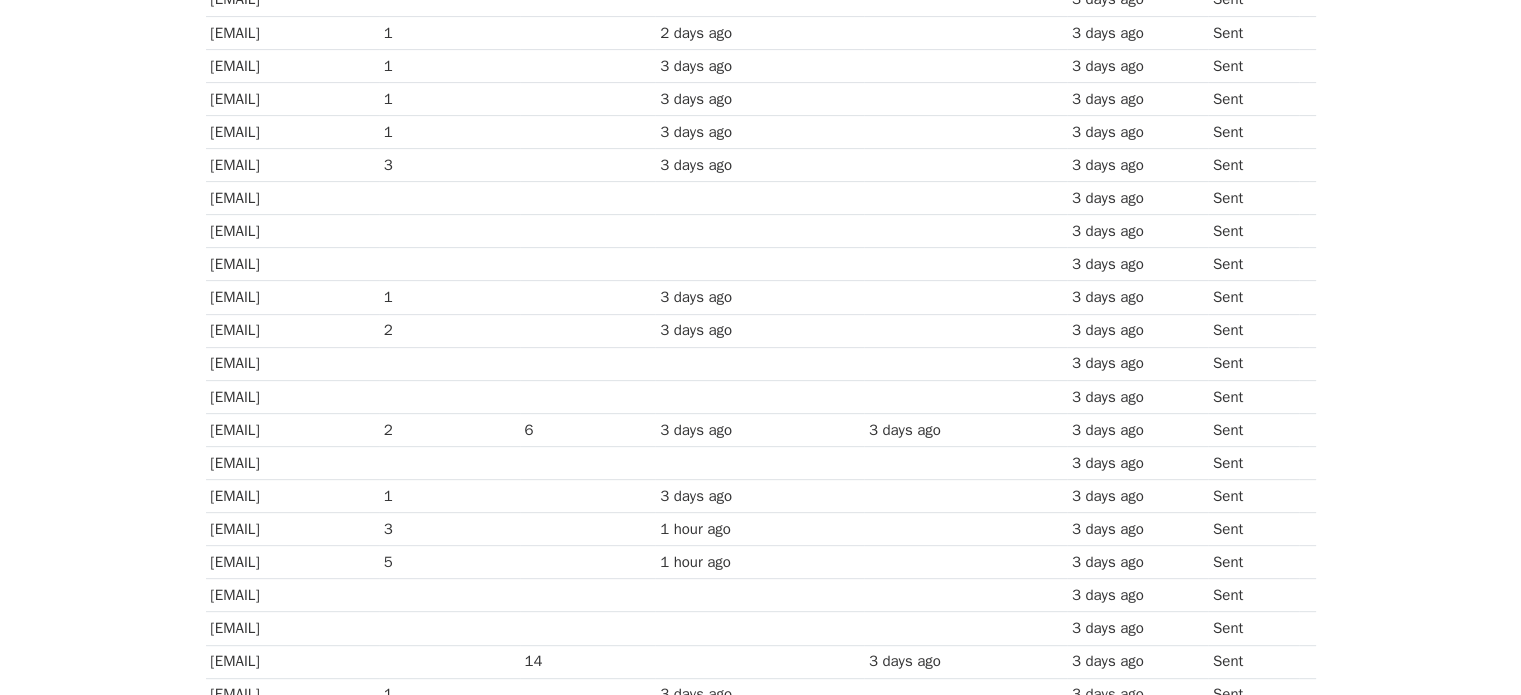scroll, scrollTop: 692, scrollLeft: 0, axis: vertical 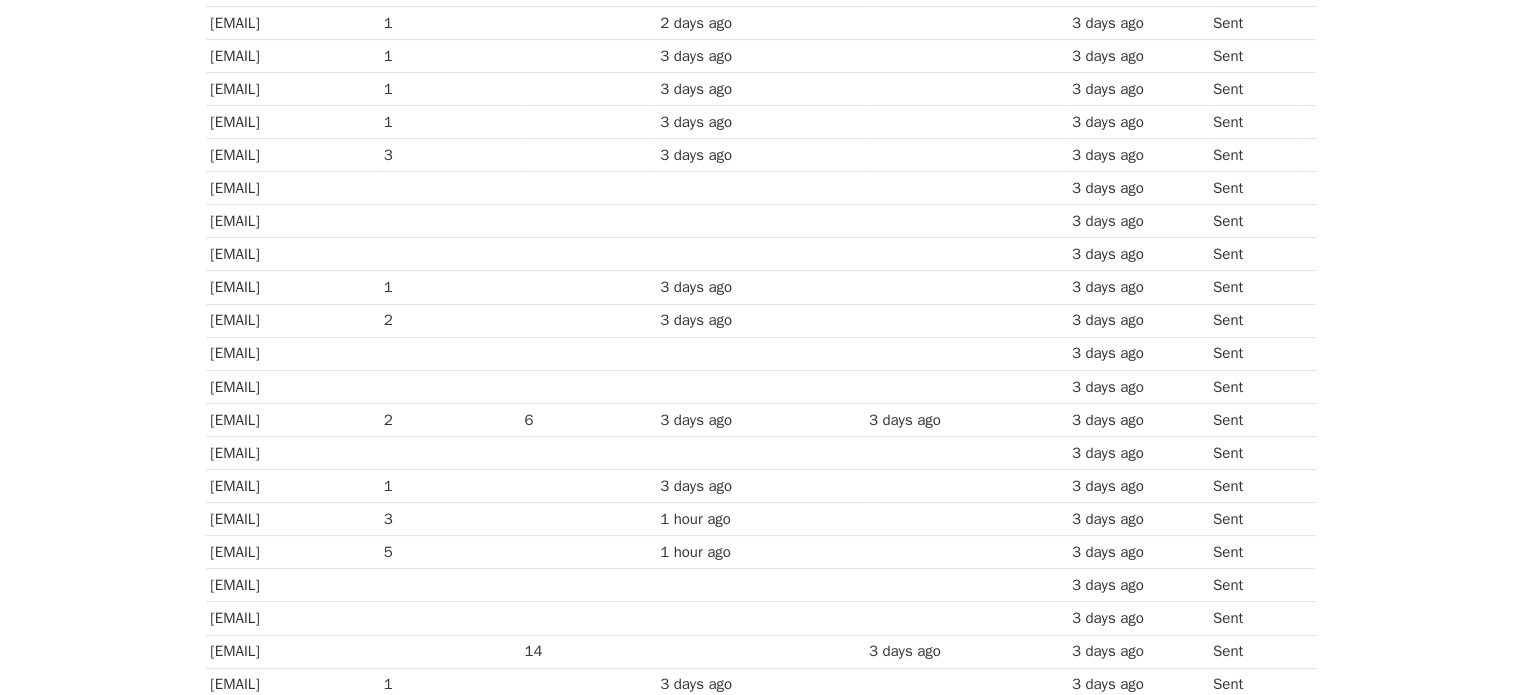 drag, startPoint x: 414, startPoint y: 408, endPoint x: 206, endPoint y: 418, distance: 208.24025 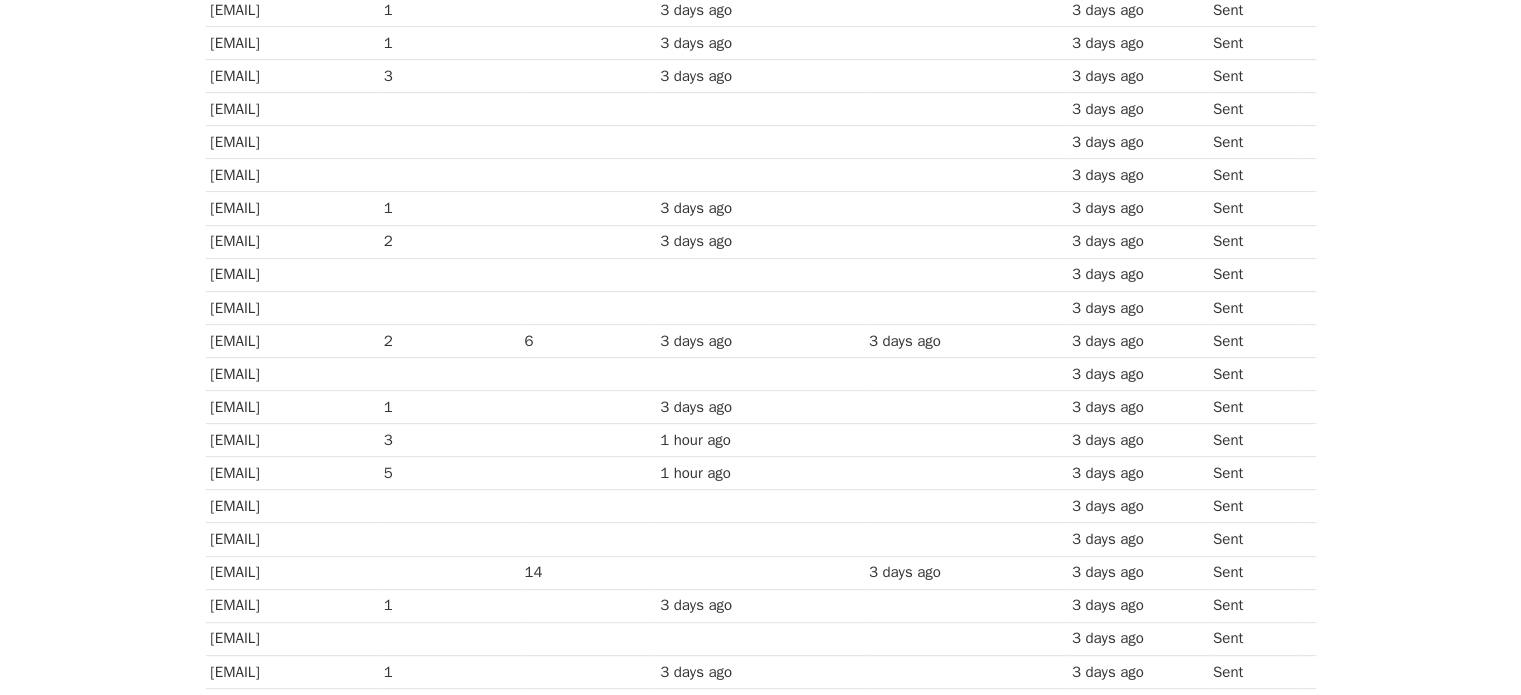 scroll, scrollTop: 1000, scrollLeft: 0, axis: vertical 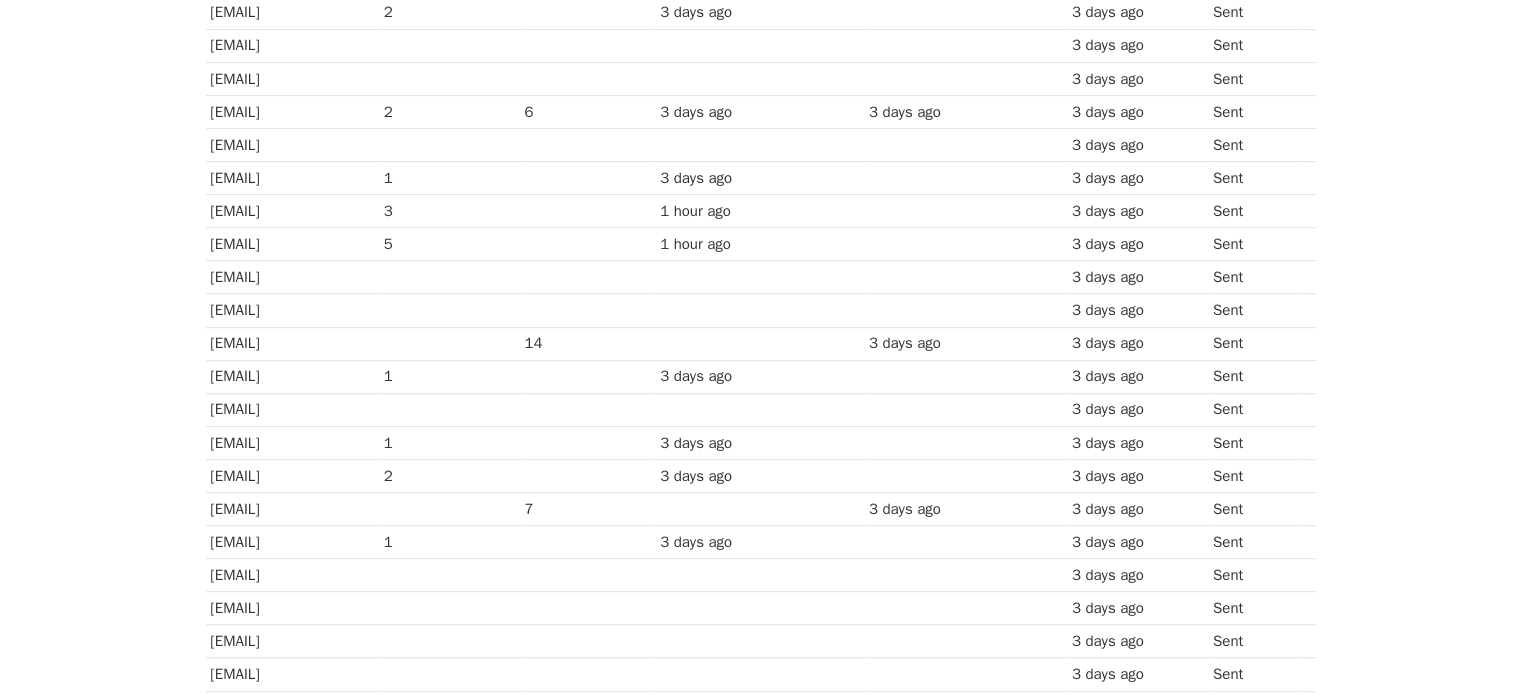drag, startPoint x: 476, startPoint y: 500, endPoint x: 207, endPoint y: 515, distance: 269.41788 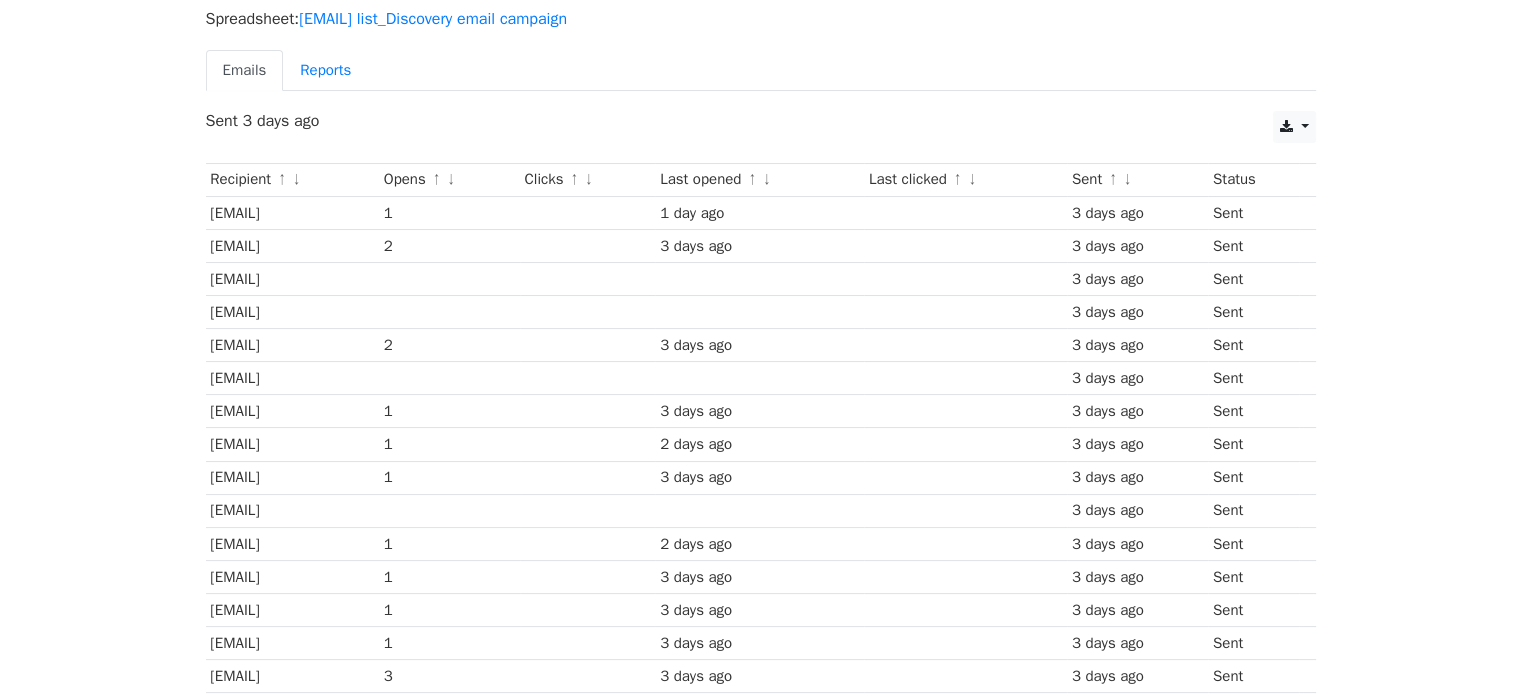 scroll, scrollTop: 0, scrollLeft: 0, axis: both 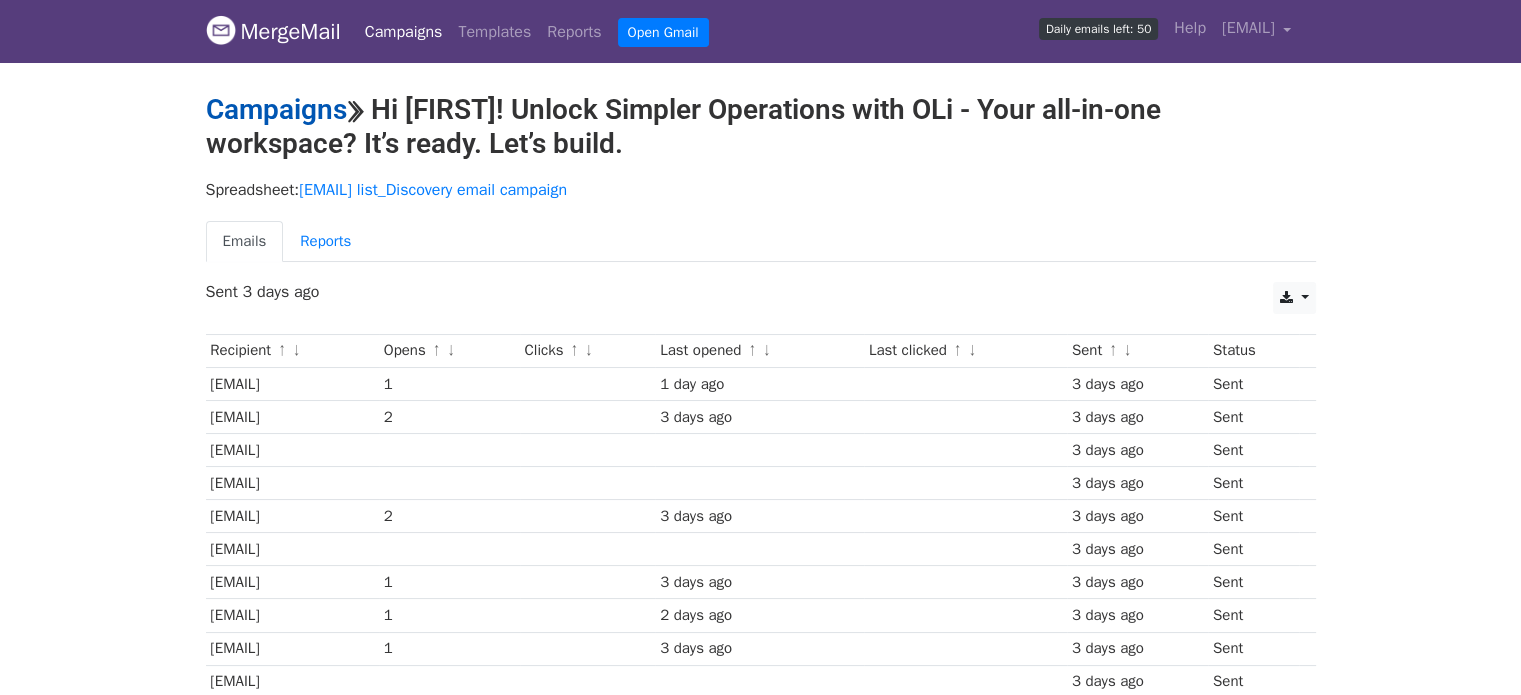 click on "Campaigns" at bounding box center (276, 109) 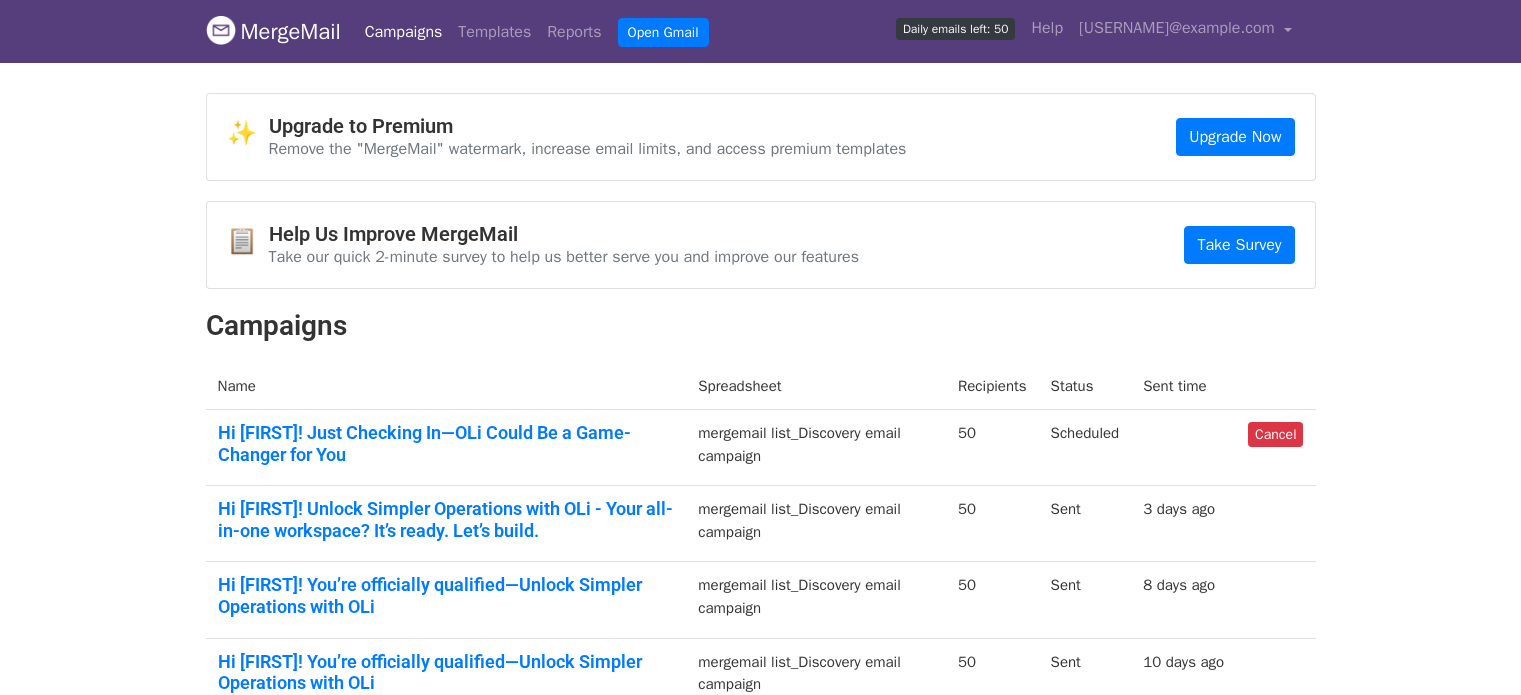 scroll, scrollTop: 0, scrollLeft: 0, axis: both 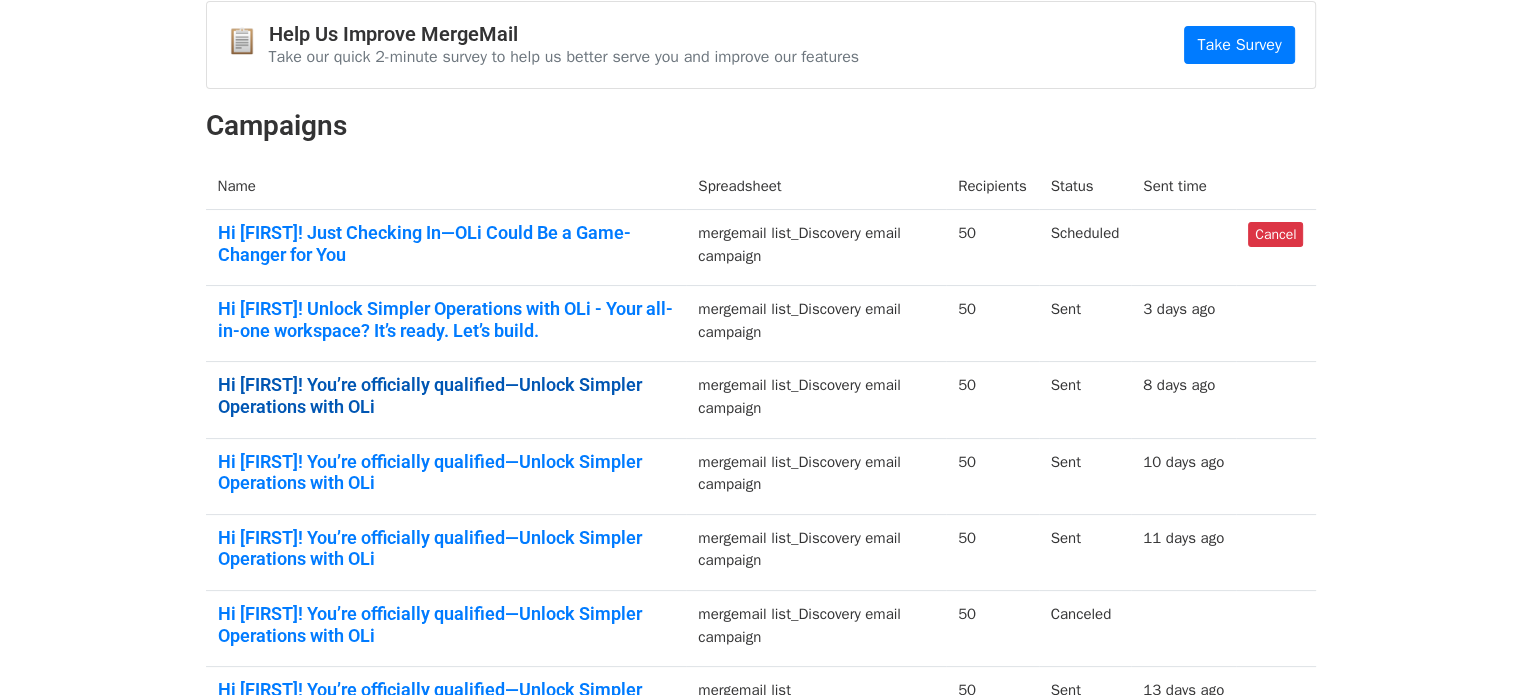 click on "Hi {{First Name}}! You’re officially qualified—Unlock Simpler Operations with OLi" at bounding box center [446, 395] 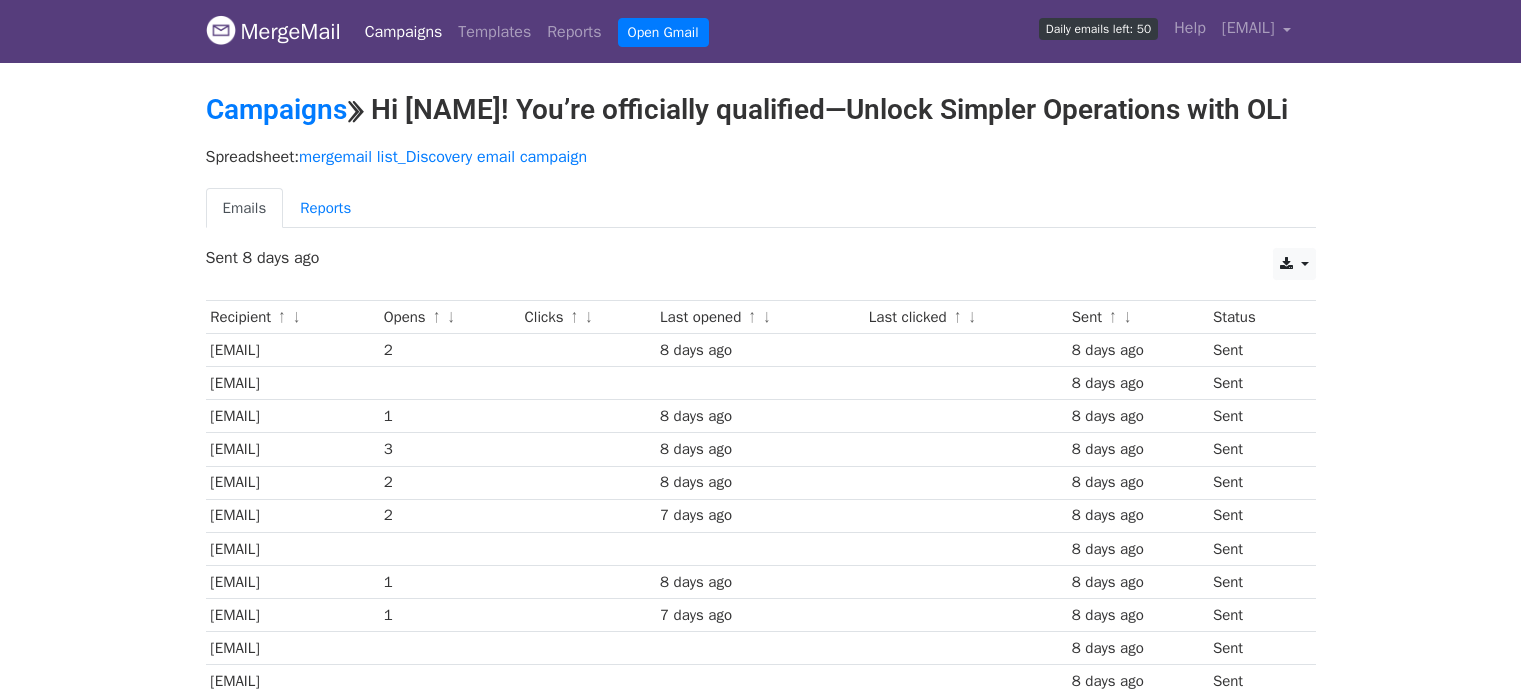 scroll, scrollTop: 0, scrollLeft: 0, axis: both 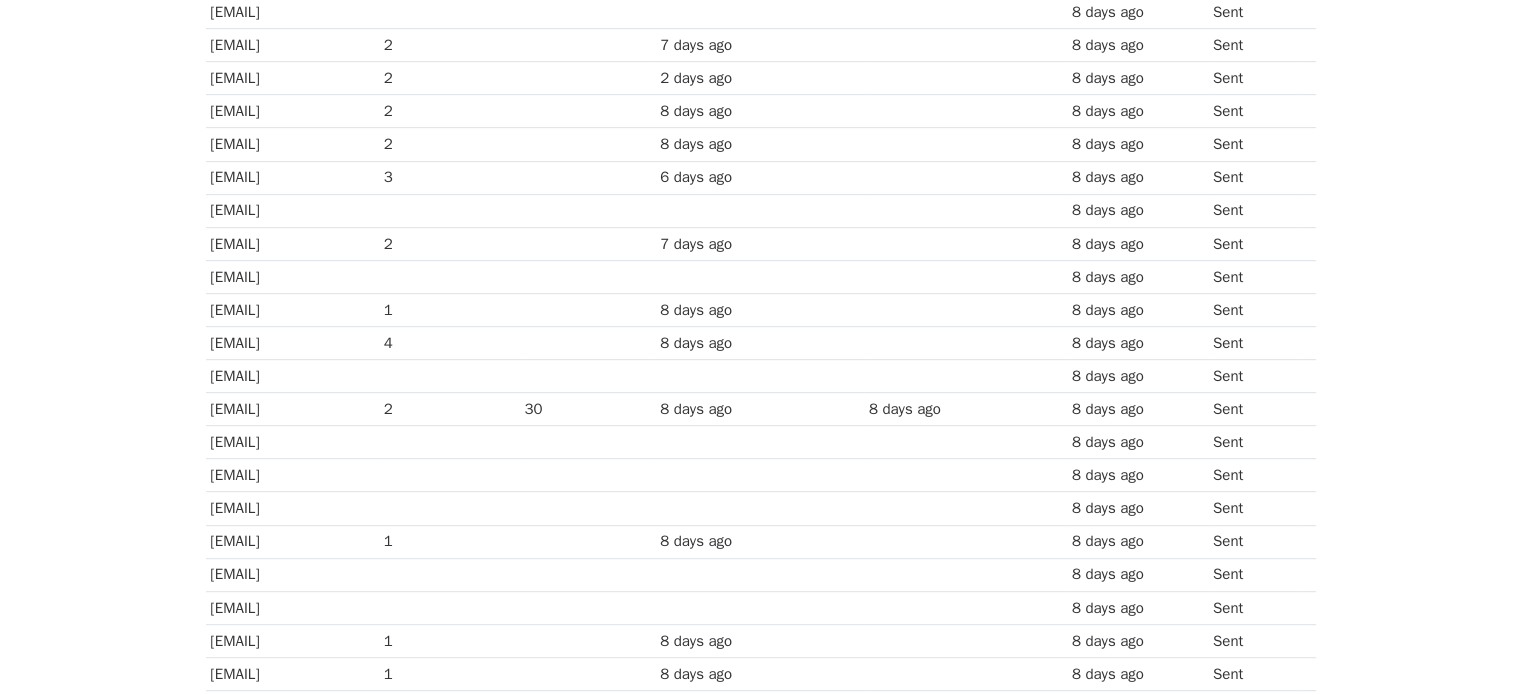 drag, startPoint x: 368, startPoint y: 435, endPoint x: 205, endPoint y: 439, distance: 163.04907 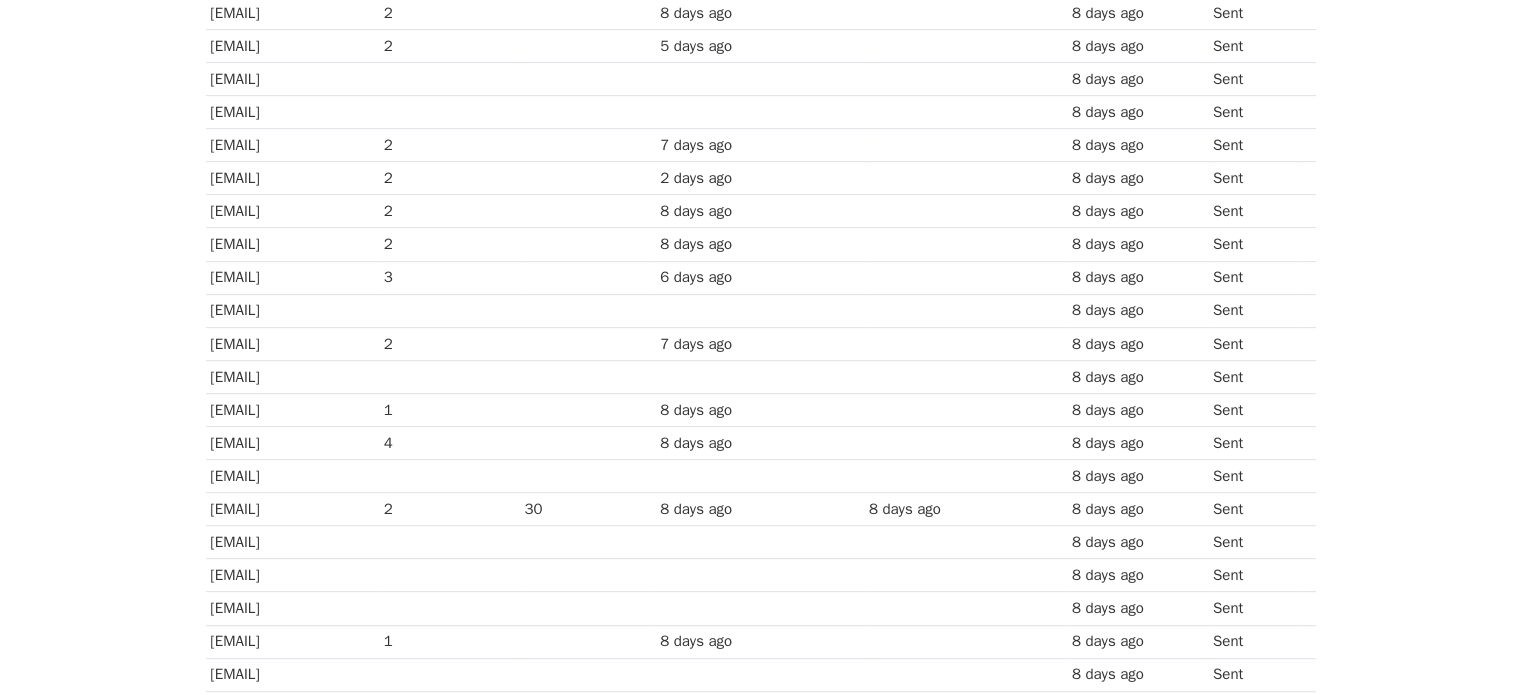 scroll, scrollTop: 1000, scrollLeft: 0, axis: vertical 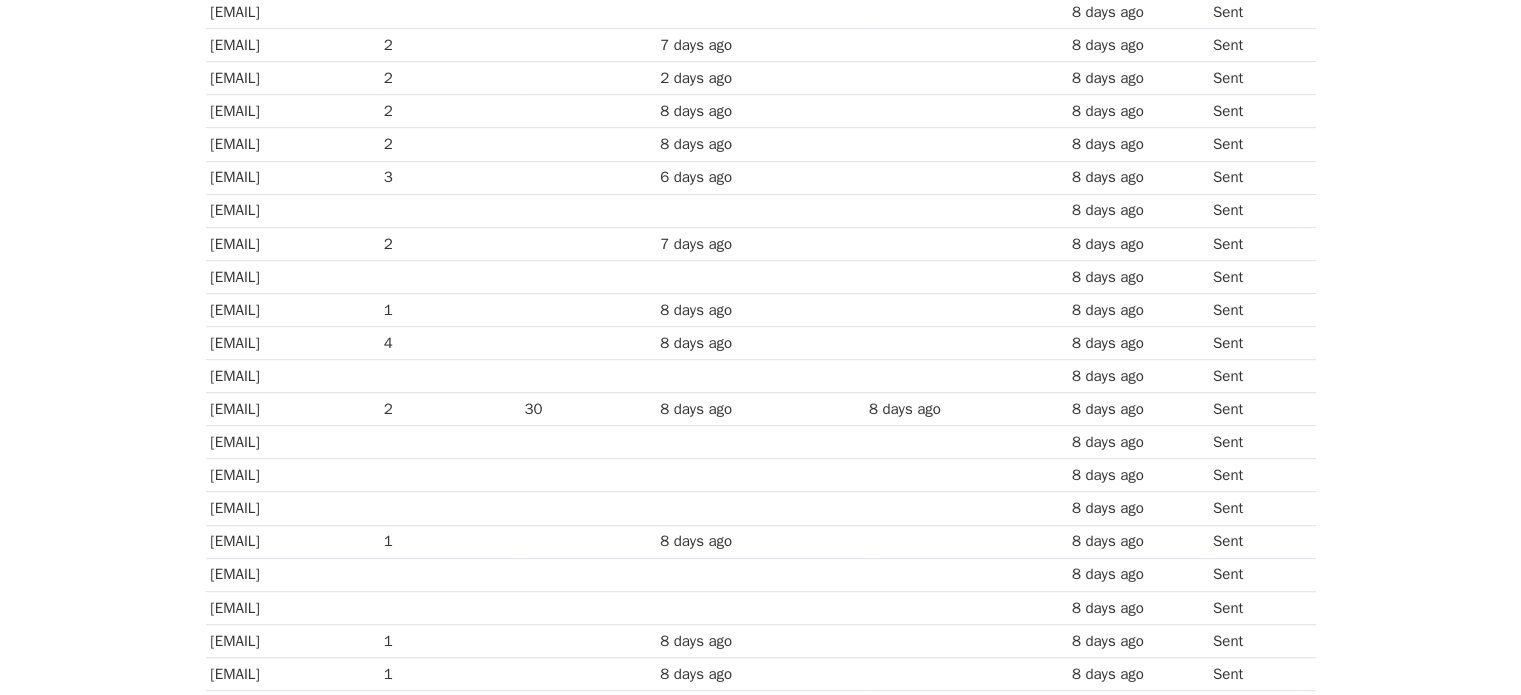 click on "[EMAIL]" at bounding box center (292, 343) 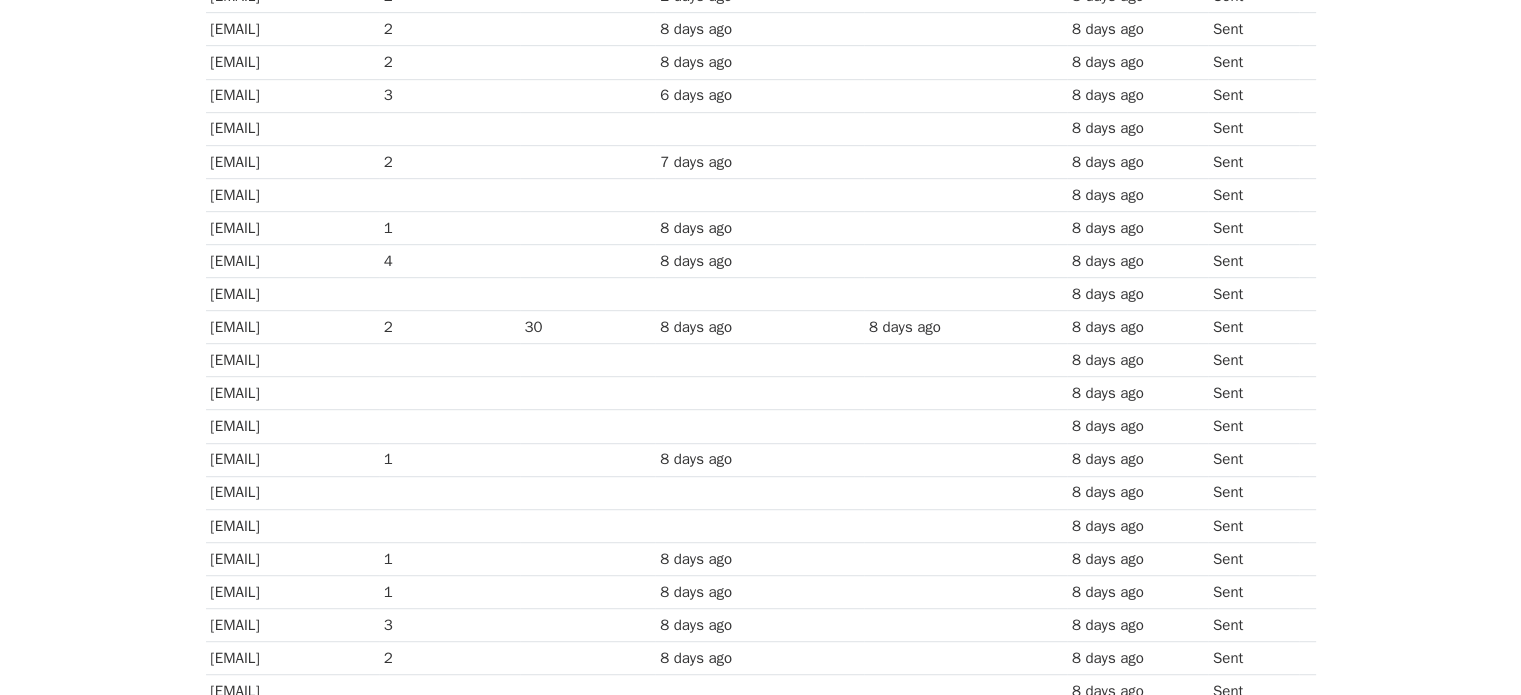 scroll, scrollTop: 1100, scrollLeft: 0, axis: vertical 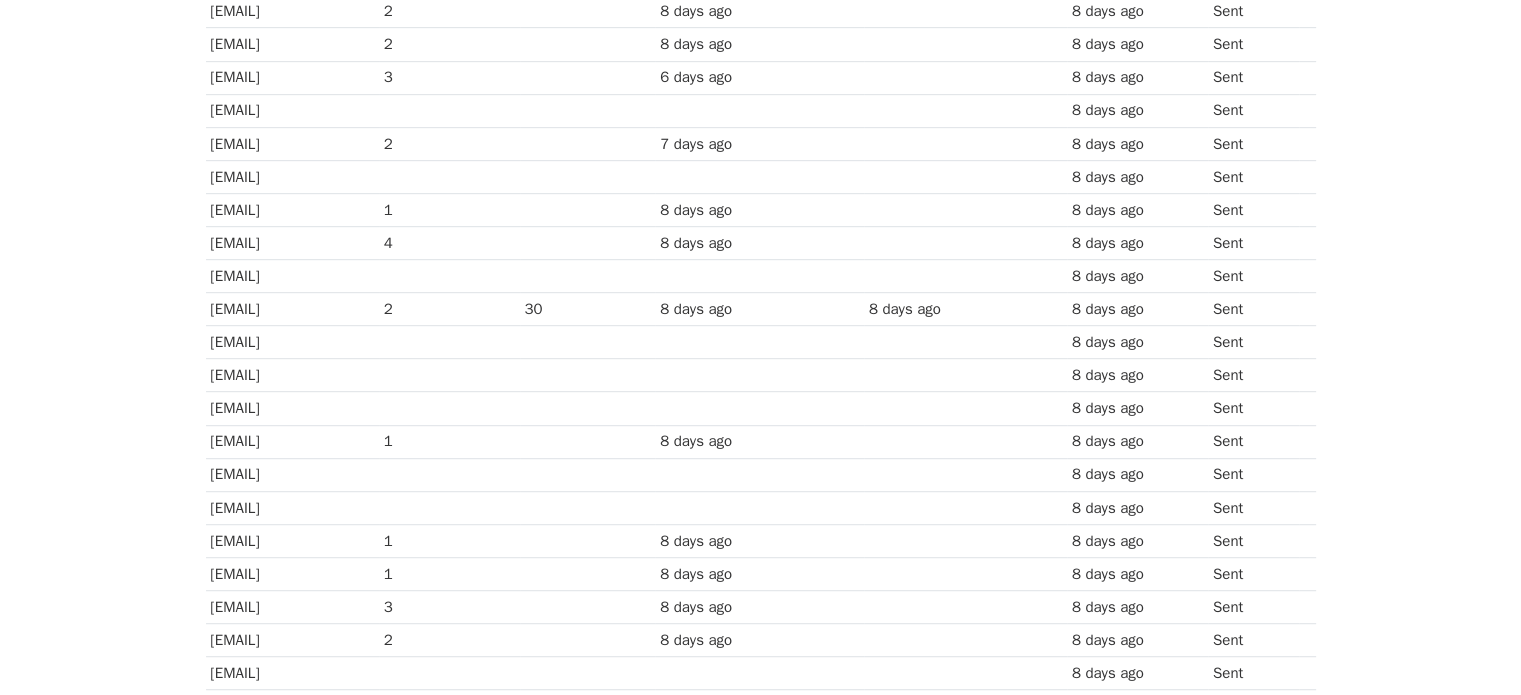 drag, startPoint x: 401, startPoint y: 331, endPoint x: 208, endPoint y: 334, distance: 193.02332 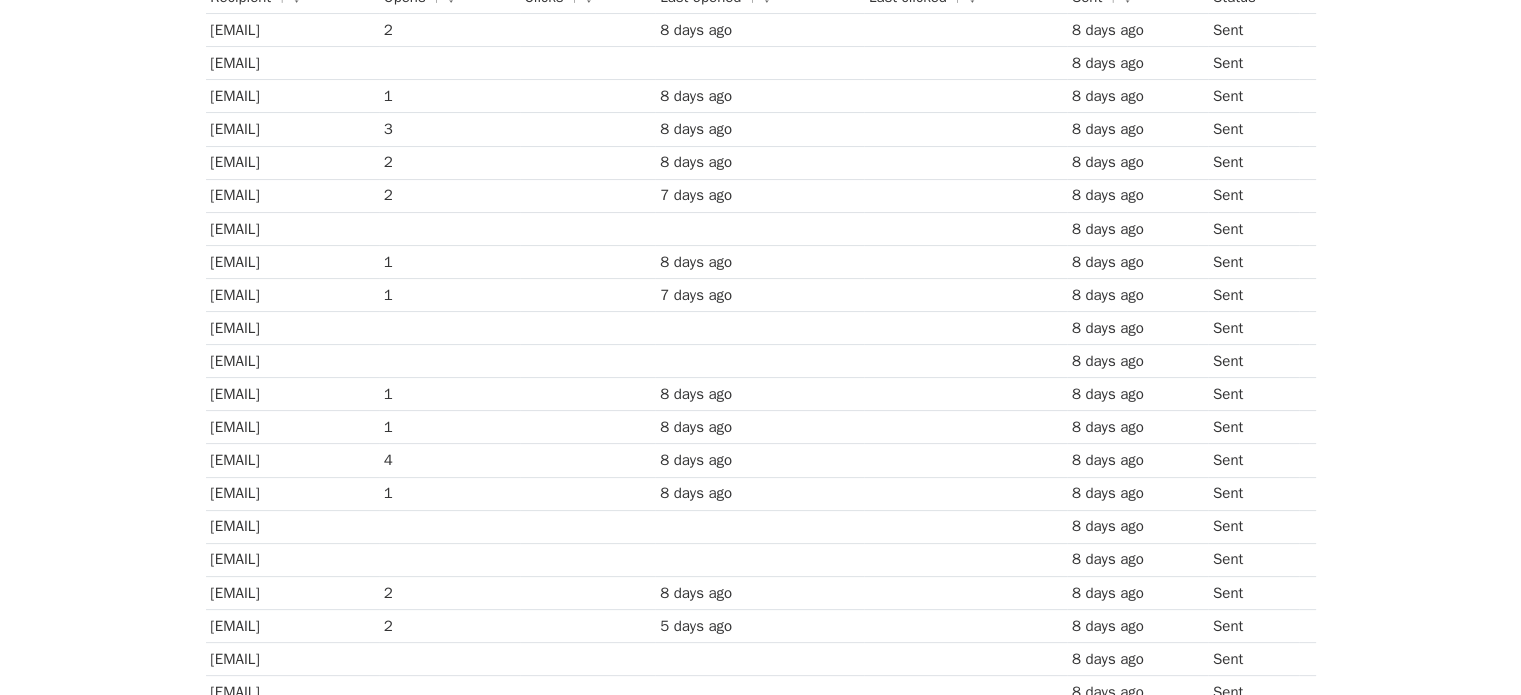 scroll, scrollTop: 0, scrollLeft: 0, axis: both 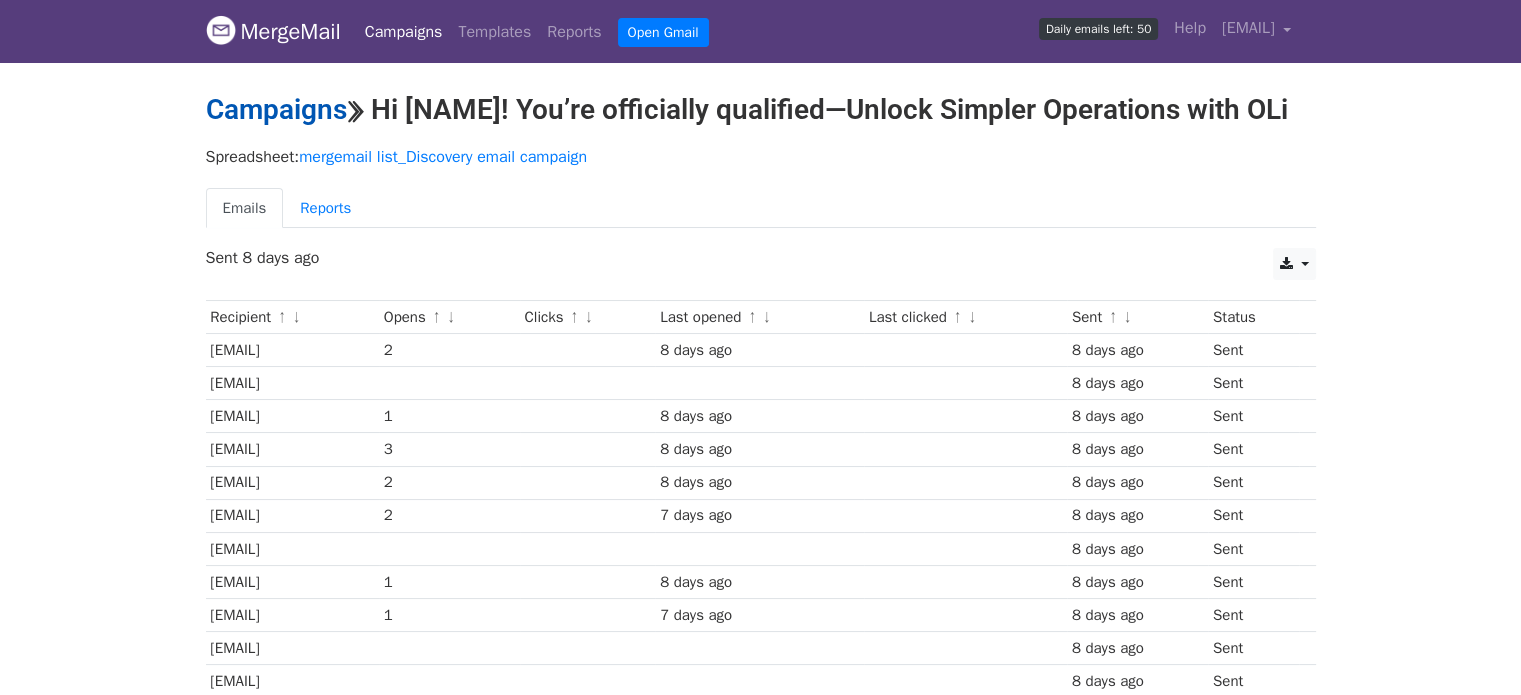 click on "Campaigns" at bounding box center (276, 109) 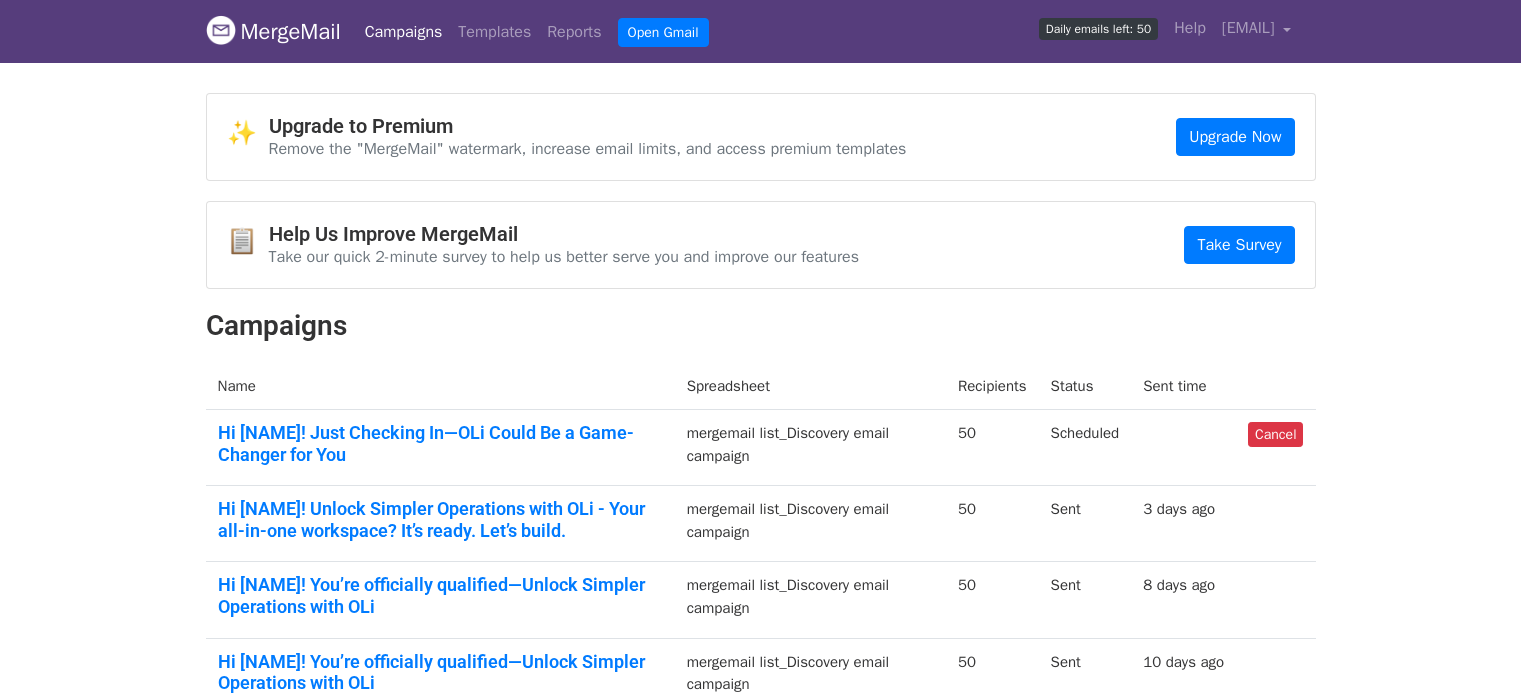 scroll, scrollTop: 0, scrollLeft: 0, axis: both 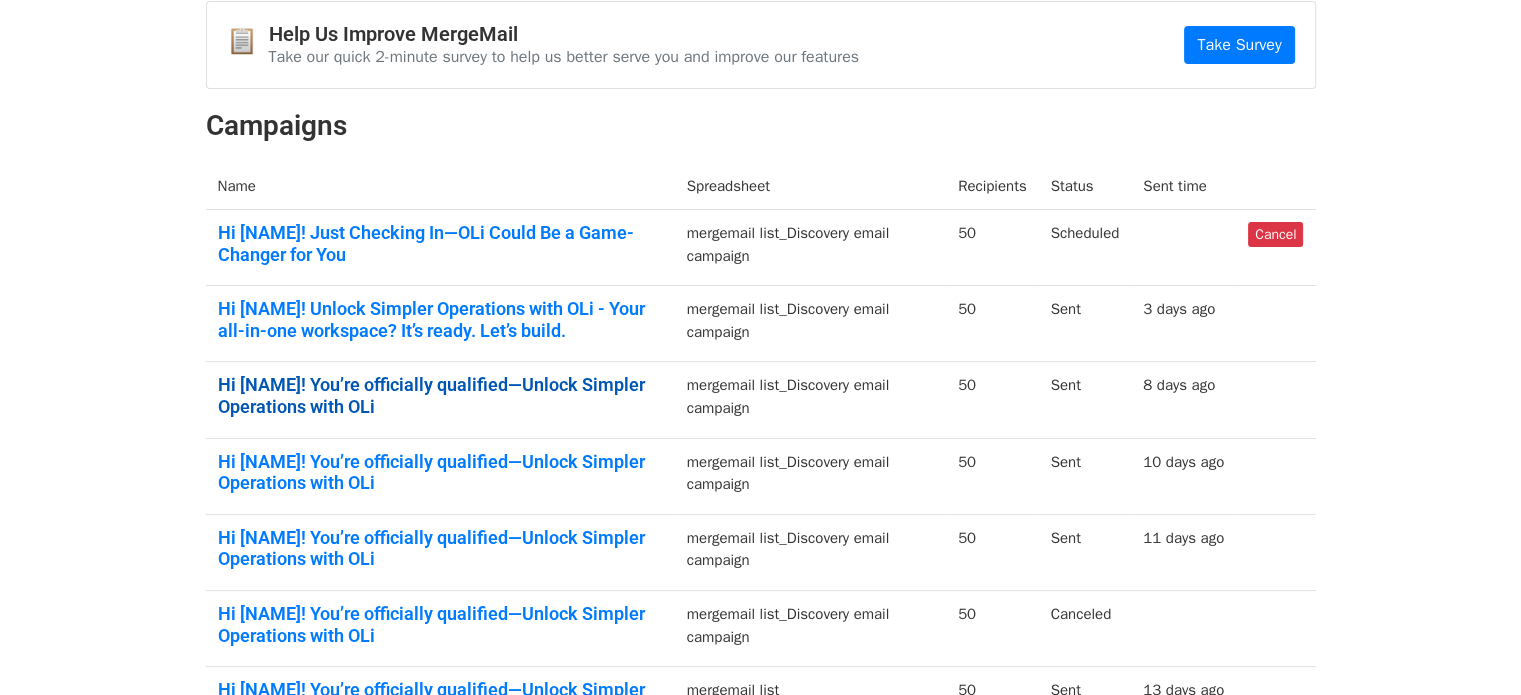 click on "Hi {{First Name}}! You’re officially qualified—Unlock Simpler Operations with OLi" at bounding box center (440, 395) 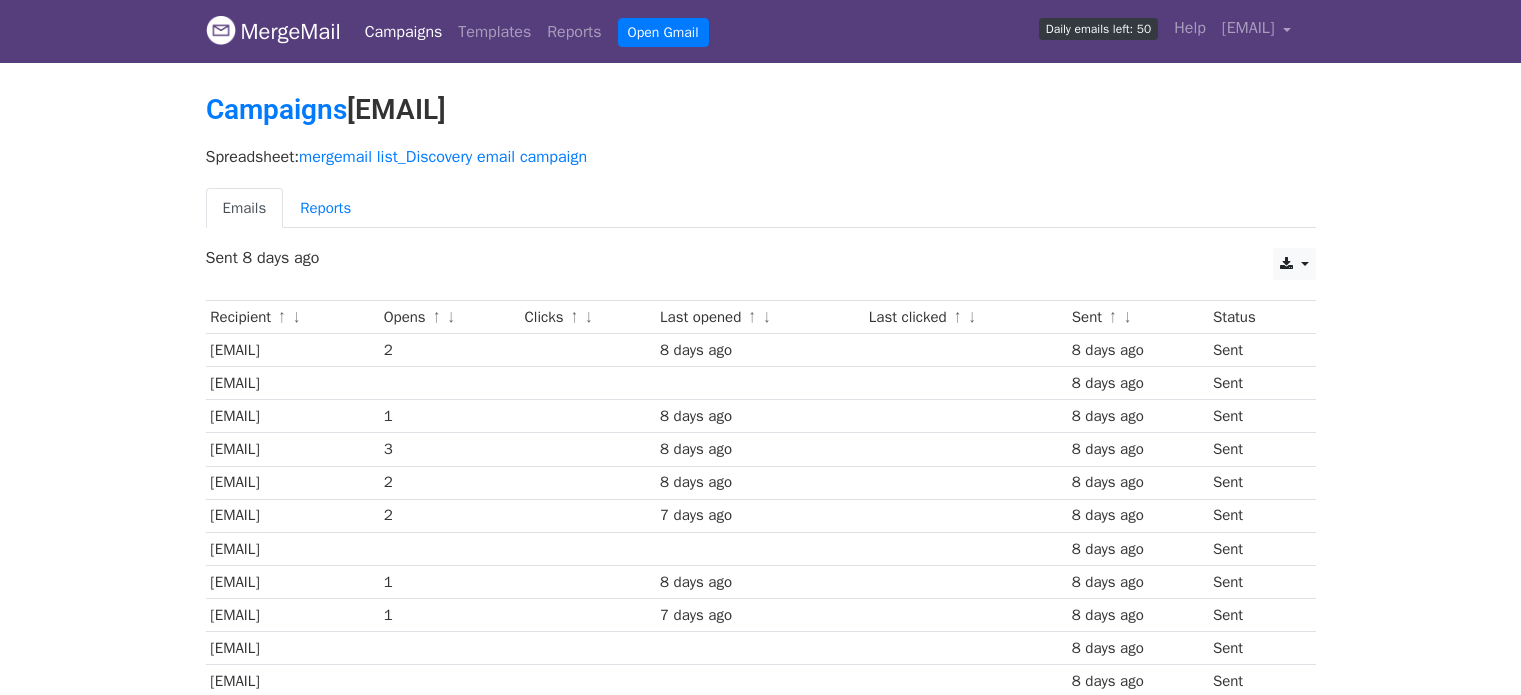 scroll, scrollTop: 103, scrollLeft: 0, axis: vertical 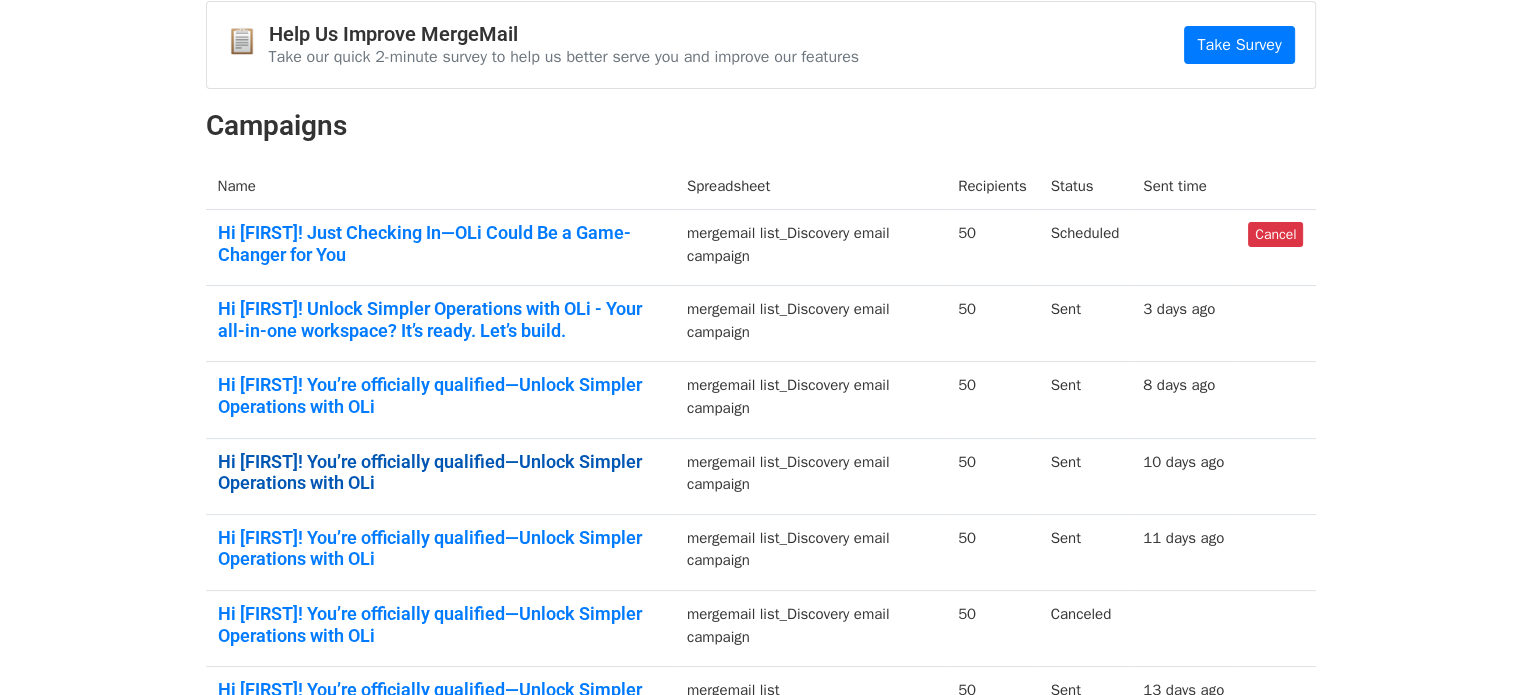 click on "Hi [FIRST]! You’re officially qualified—Unlock Simpler Operations with OLi" at bounding box center (440, 472) 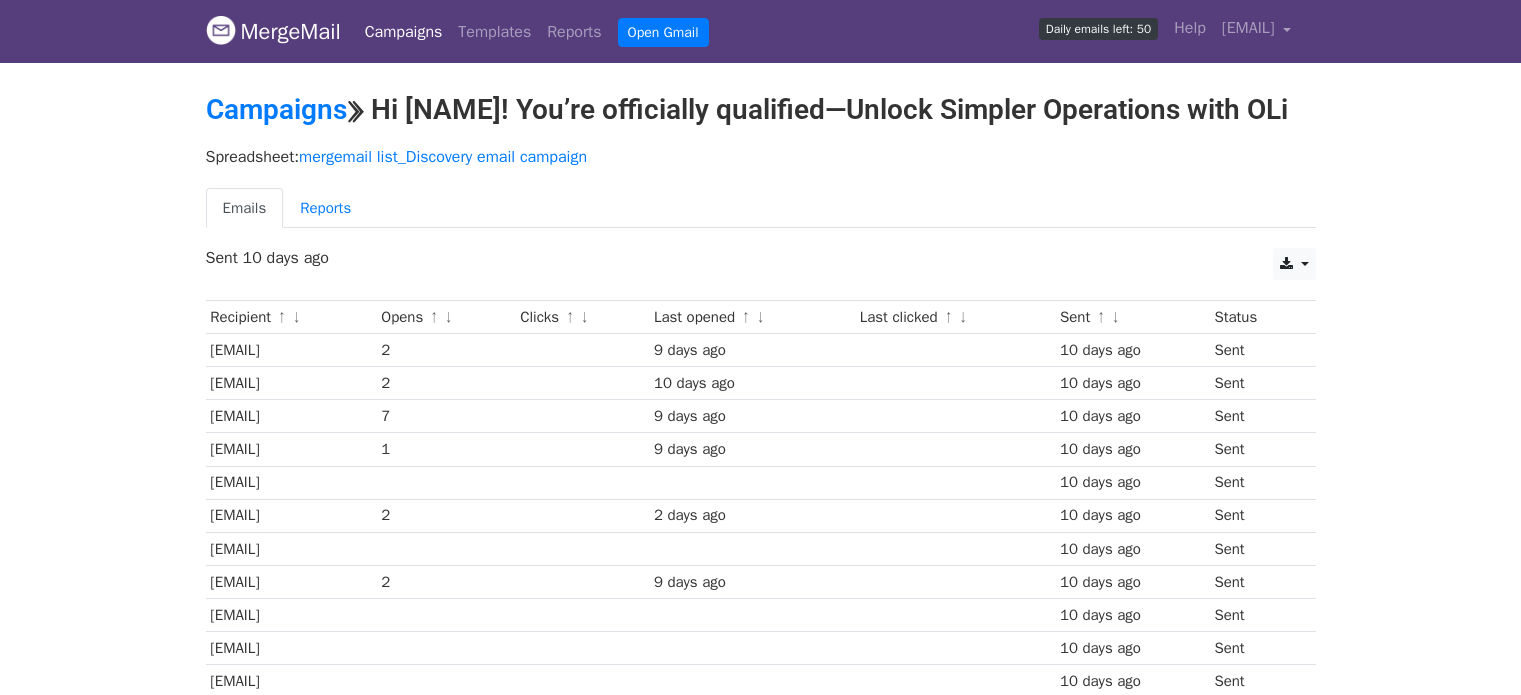 scroll, scrollTop: 0, scrollLeft: 0, axis: both 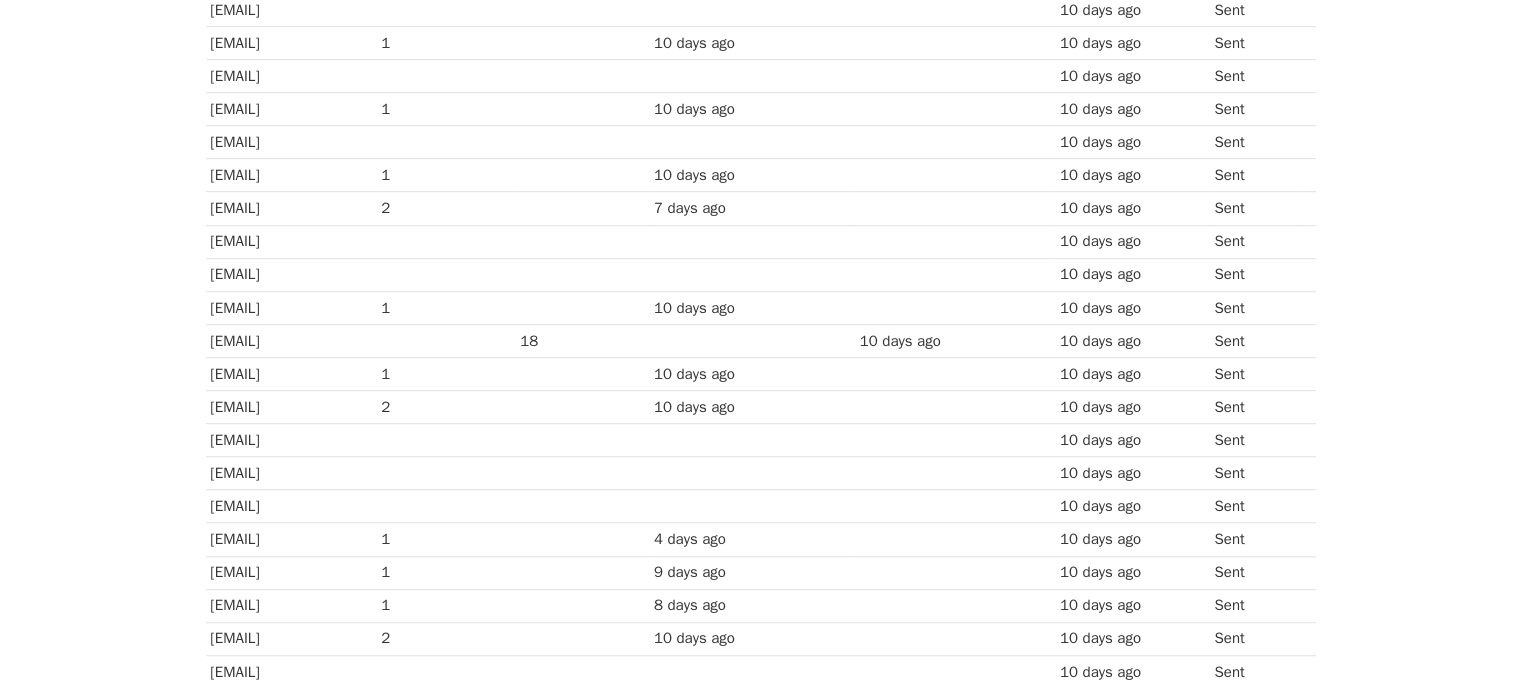drag, startPoint x: 449, startPoint y: 363, endPoint x: 212, endPoint y: 371, distance: 237.13498 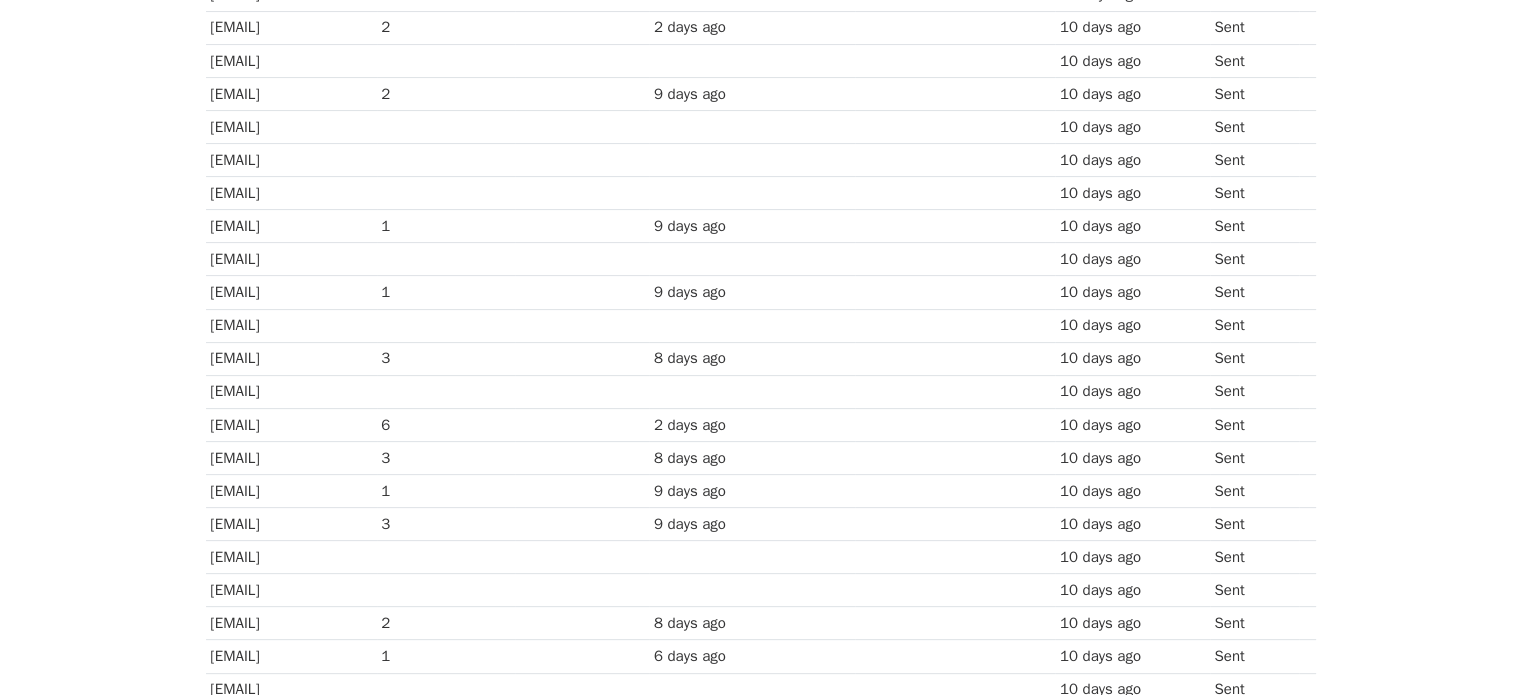 scroll, scrollTop: 0, scrollLeft: 0, axis: both 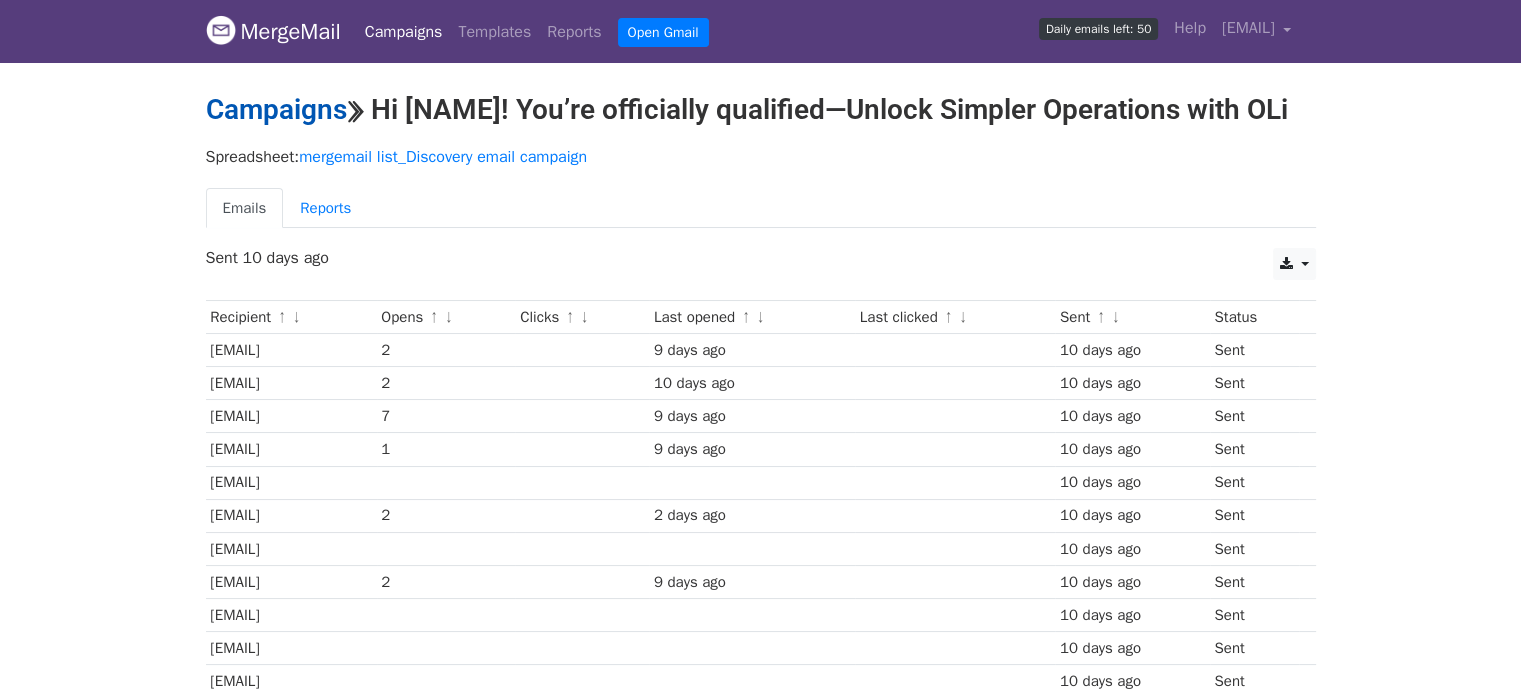 click on "Campaigns" at bounding box center (276, 109) 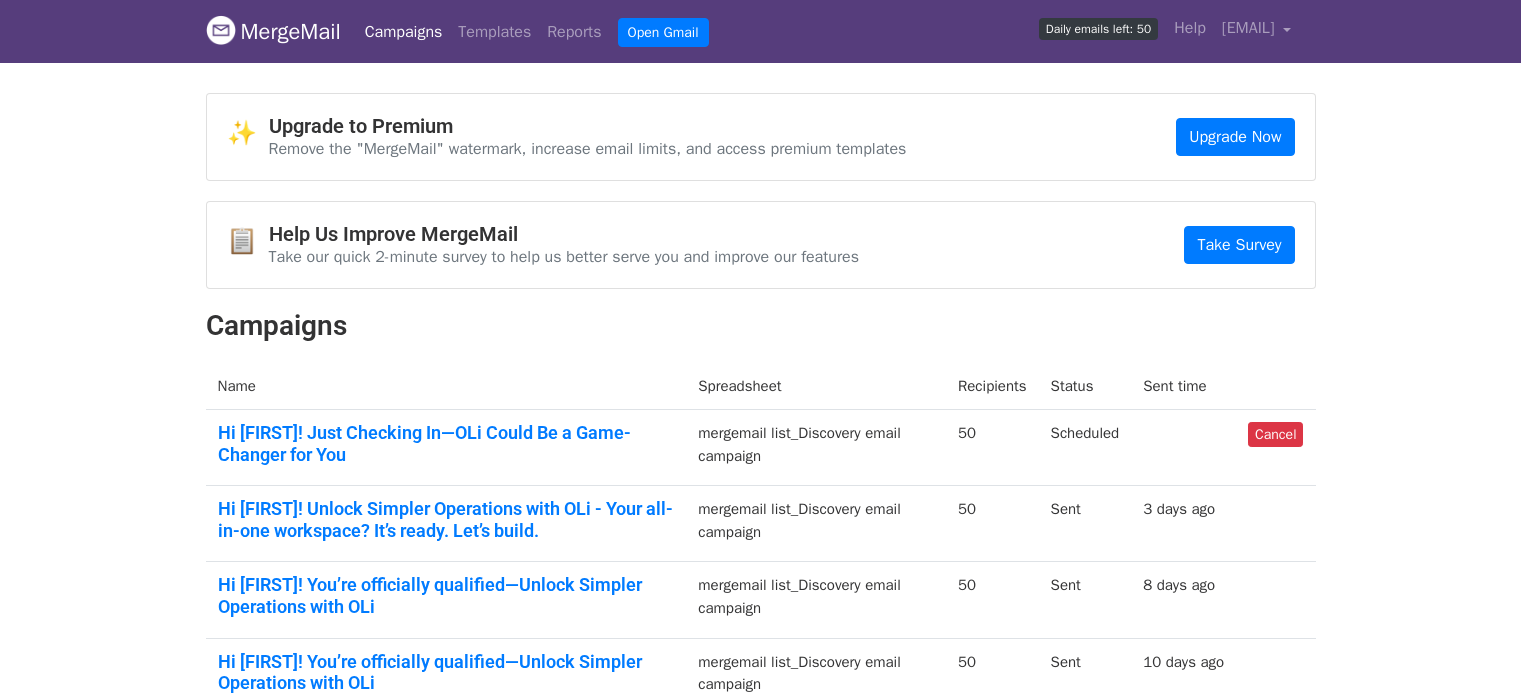 scroll, scrollTop: 0, scrollLeft: 0, axis: both 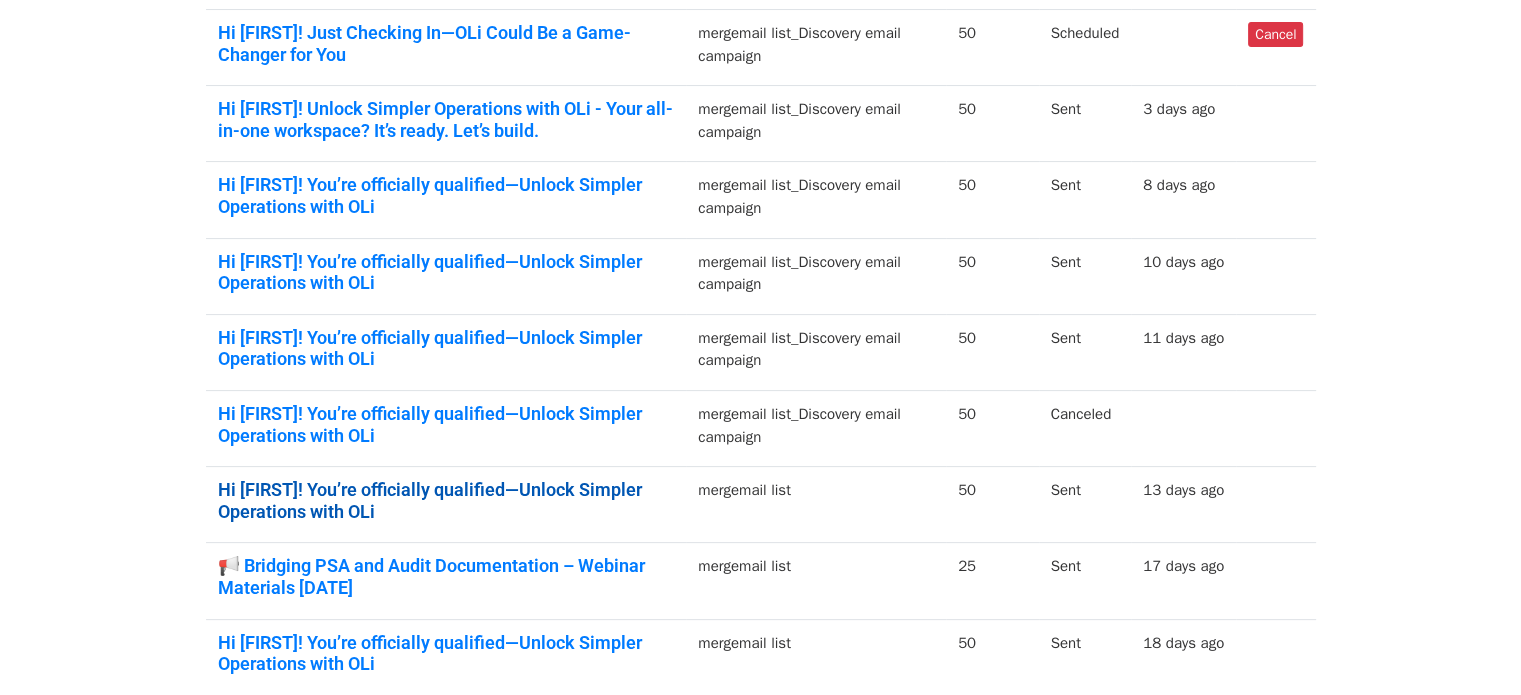 click on "Hi [FIRST]! You’re officially qualified—Unlock Simpler Operations with OLi" at bounding box center [446, 500] 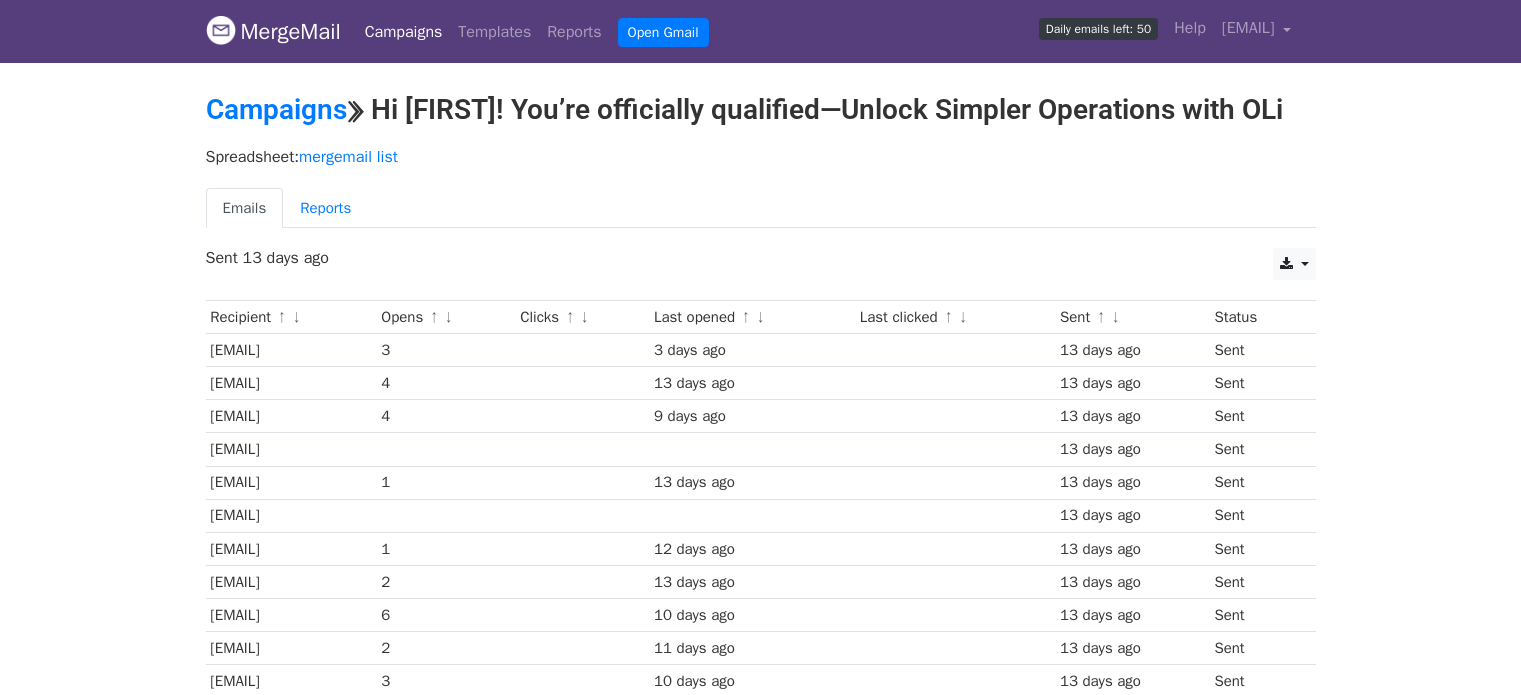 scroll, scrollTop: 0, scrollLeft: 0, axis: both 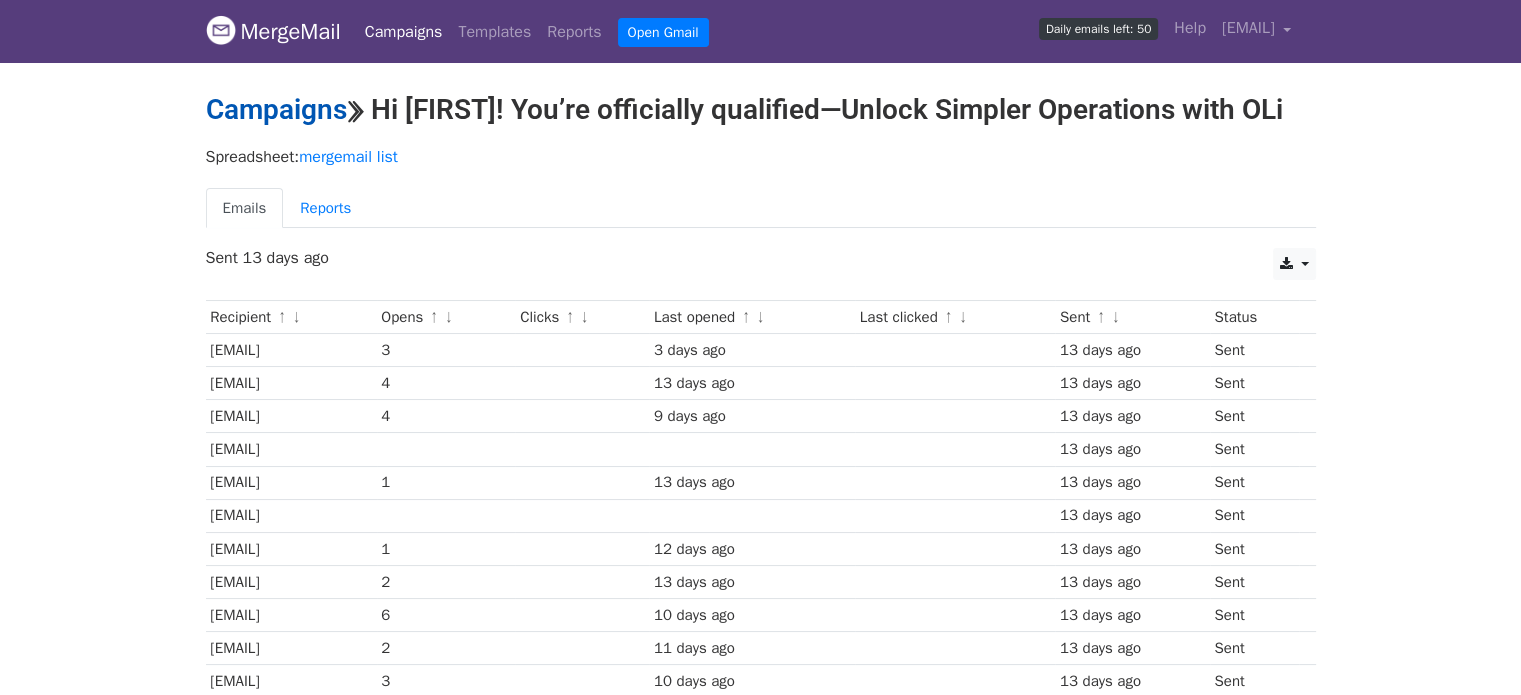click on "Campaigns" at bounding box center (276, 109) 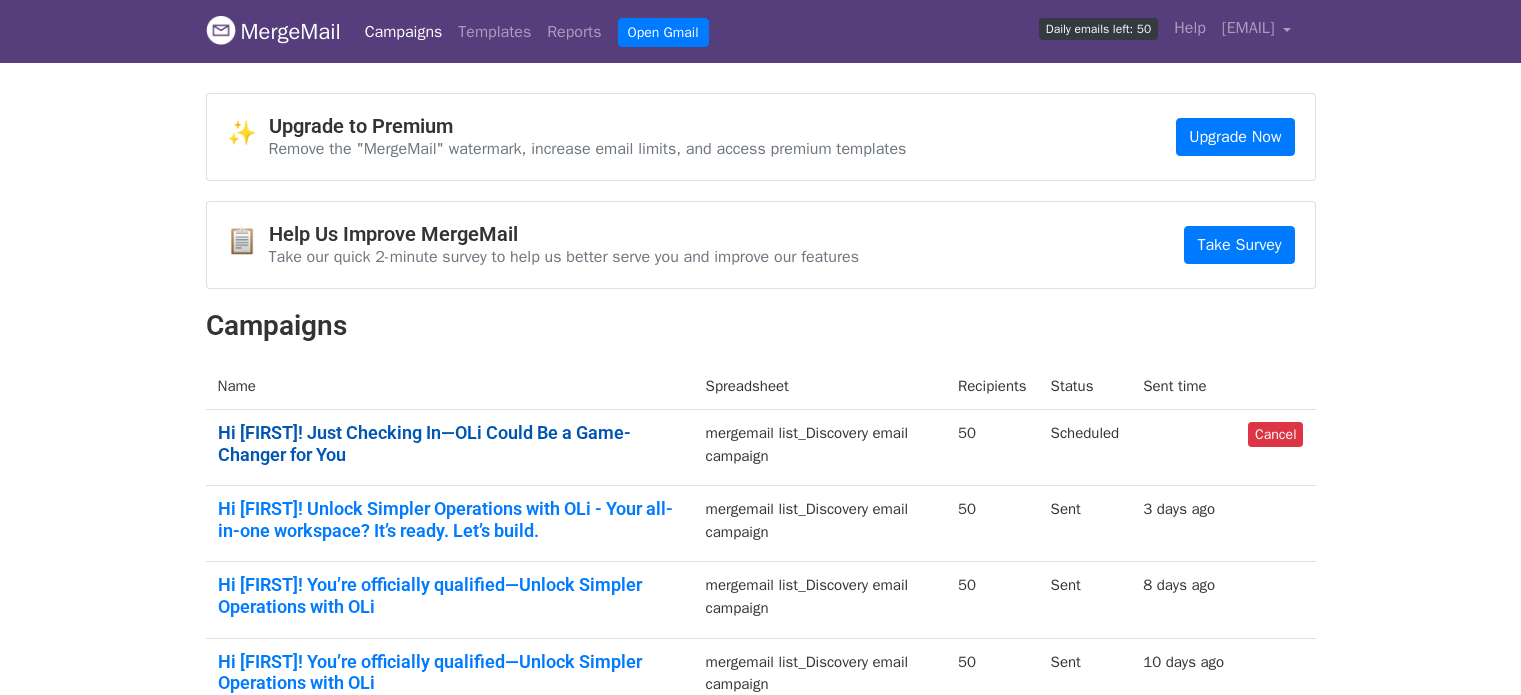 scroll, scrollTop: 0, scrollLeft: 0, axis: both 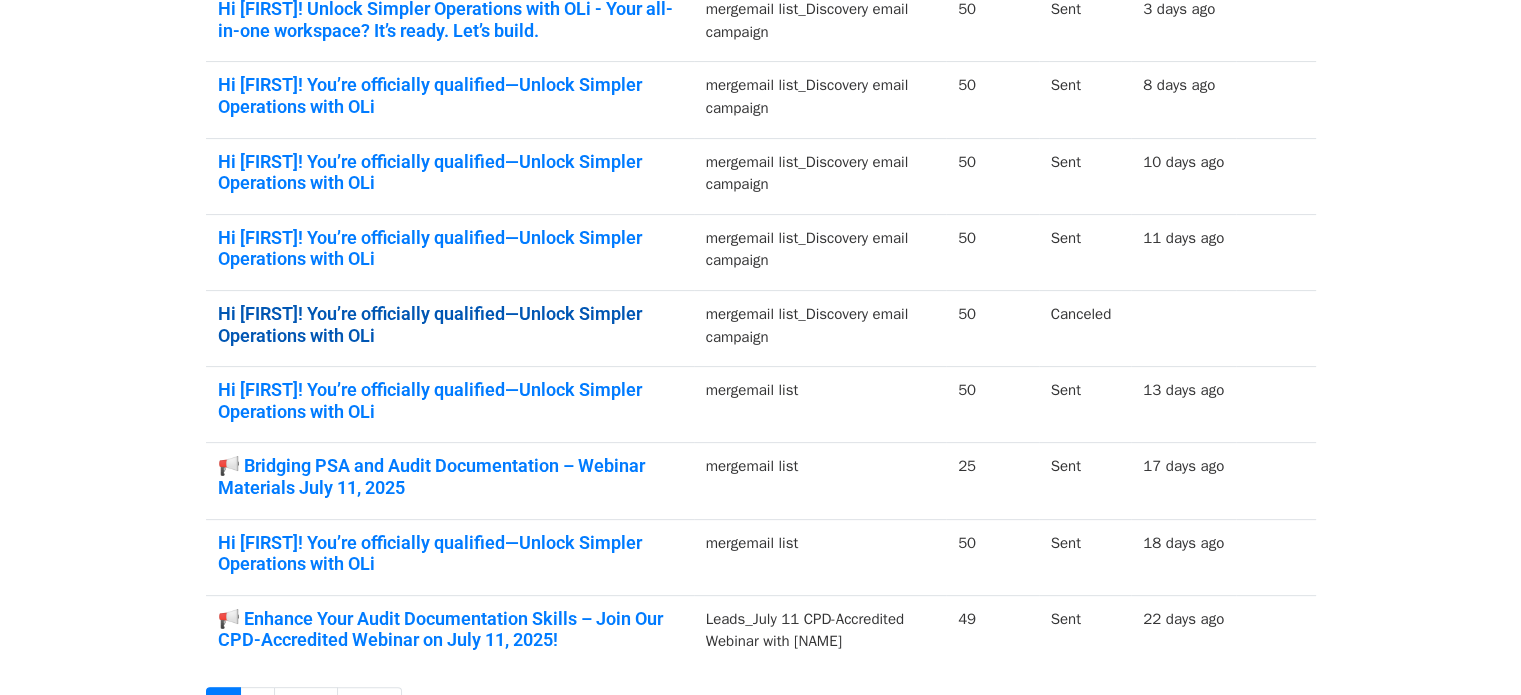 click on "Hi [FIRST]! You’re officially qualified—Unlock Simpler Operations with OLi" at bounding box center (450, 324) 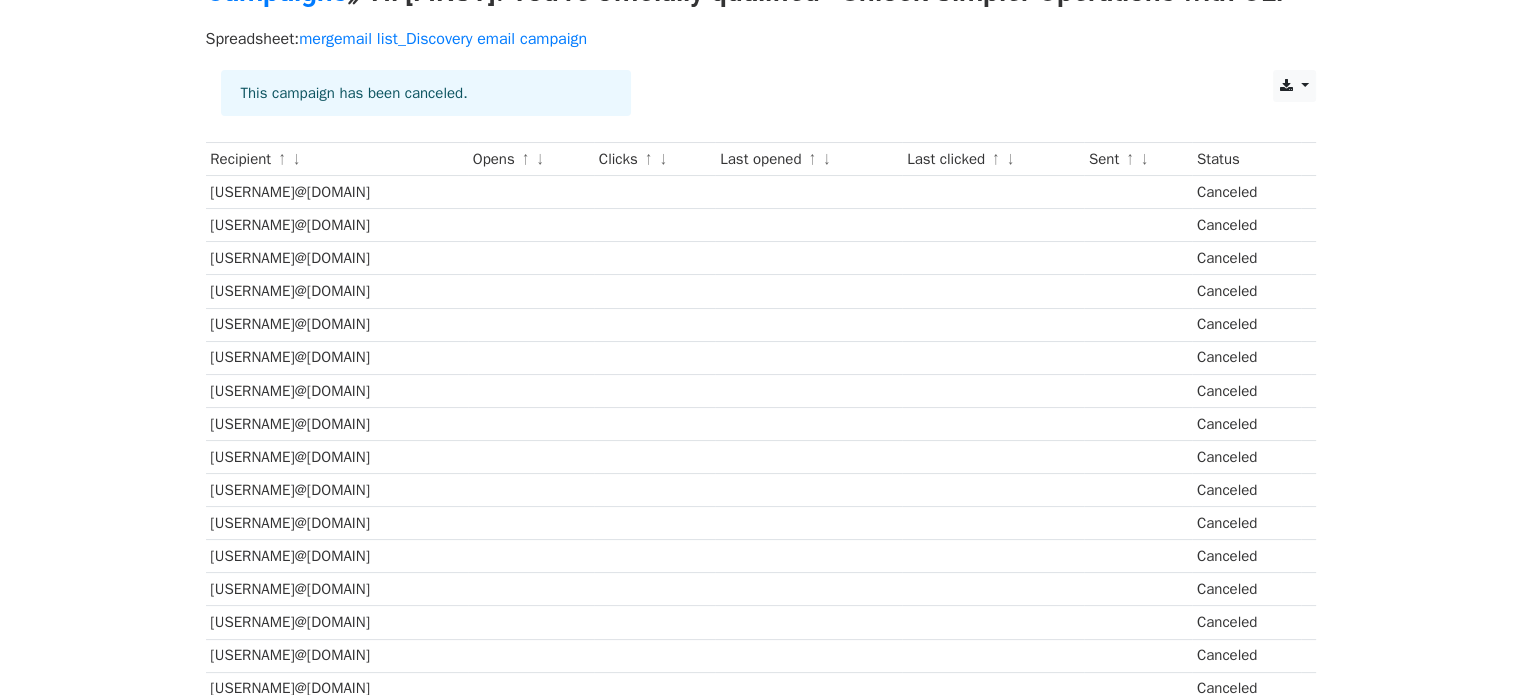 scroll, scrollTop: 0, scrollLeft: 0, axis: both 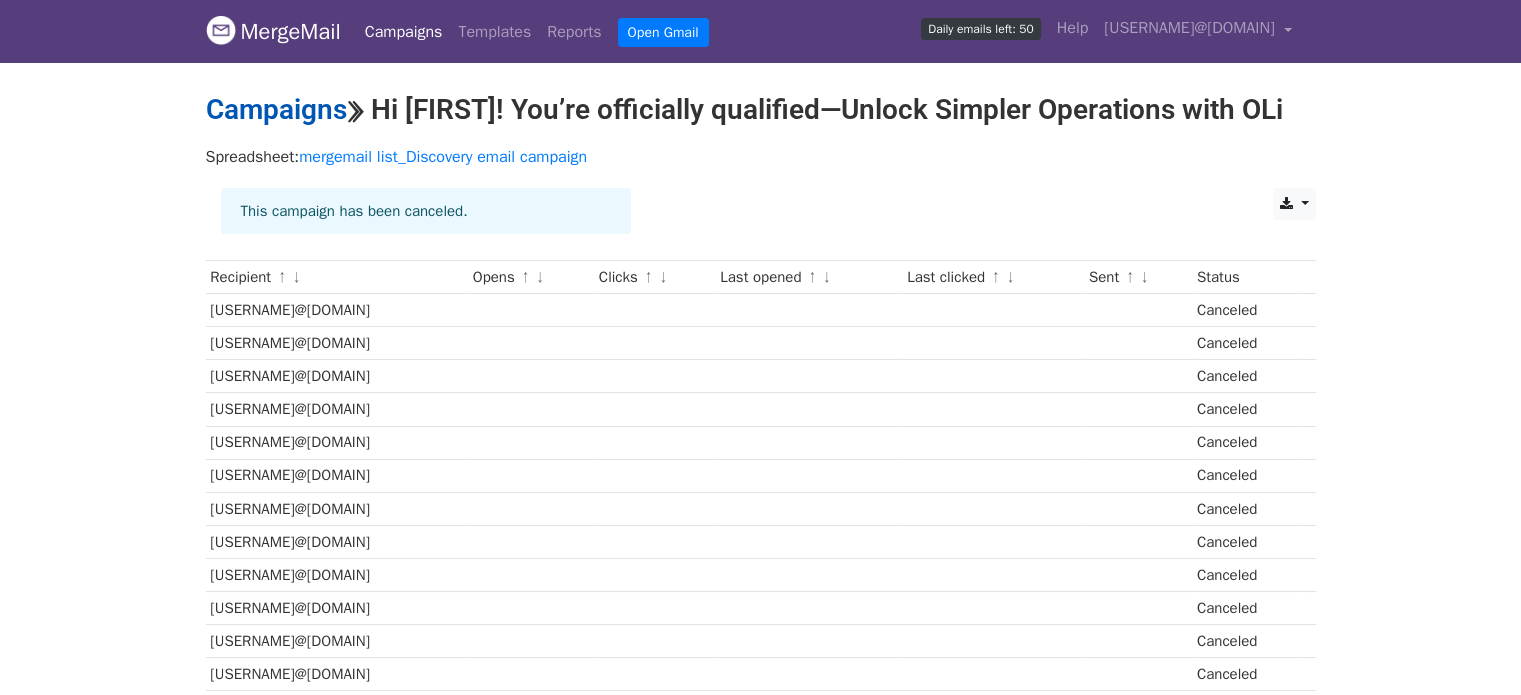 click on "Campaigns" at bounding box center (276, 109) 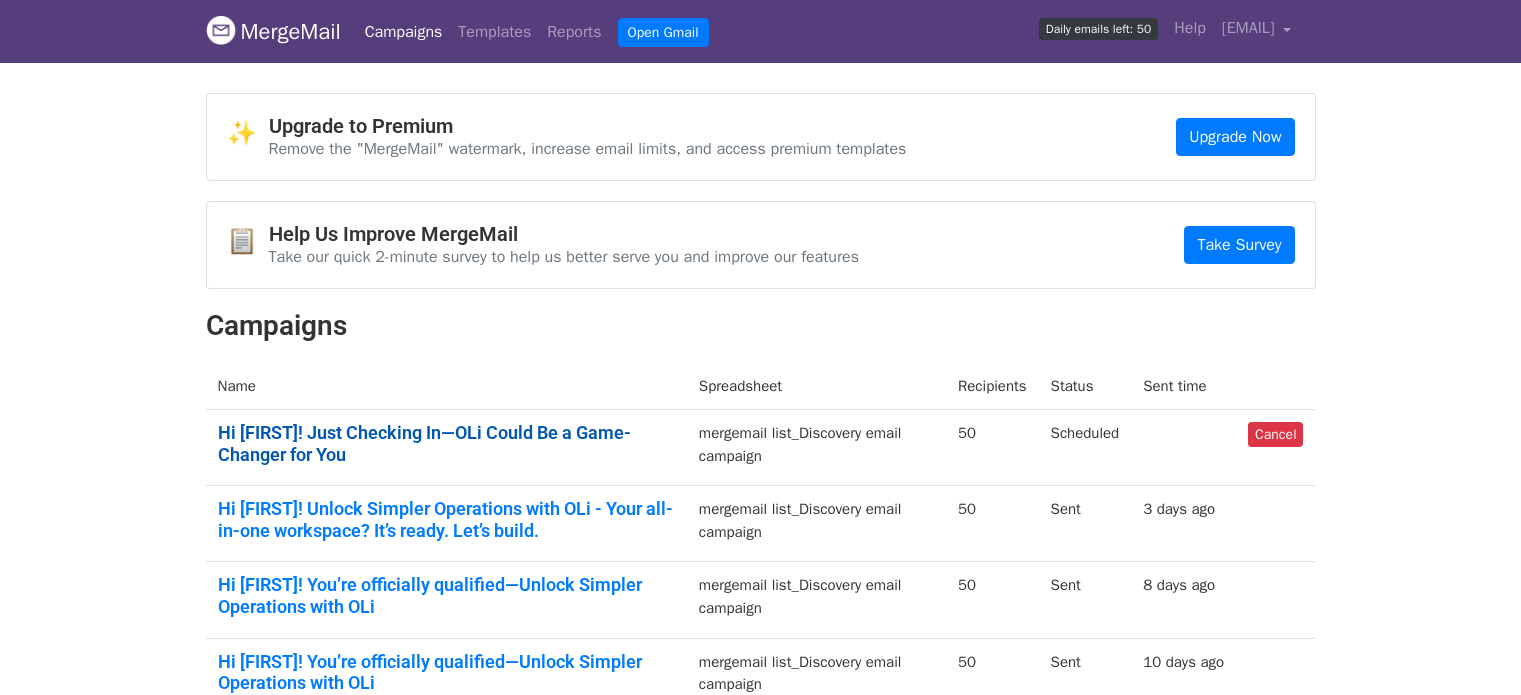 scroll, scrollTop: 0, scrollLeft: 0, axis: both 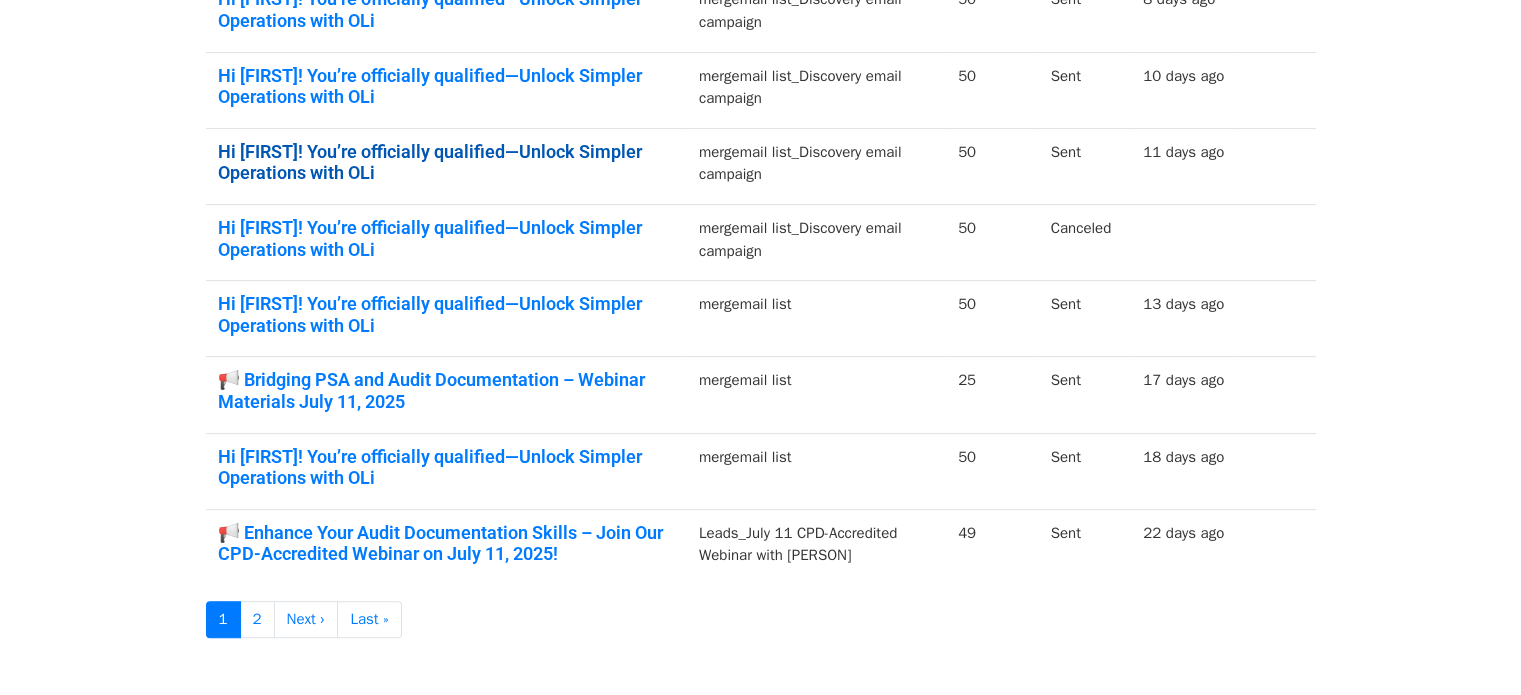 click on "Hi {{First Name}}! You’re officially qualified—Unlock Simpler Operations with OLi" at bounding box center (446, 162) 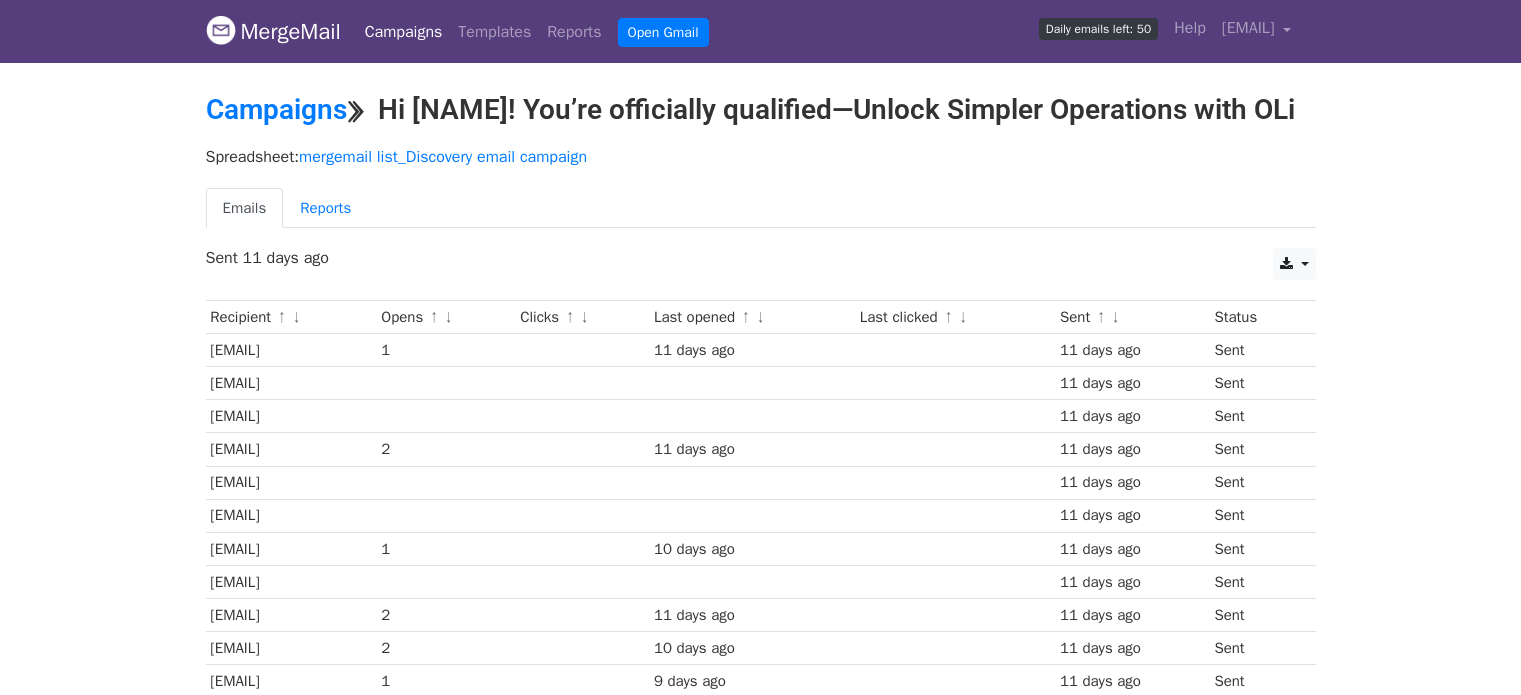 scroll, scrollTop: 0, scrollLeft: 0, axis: both 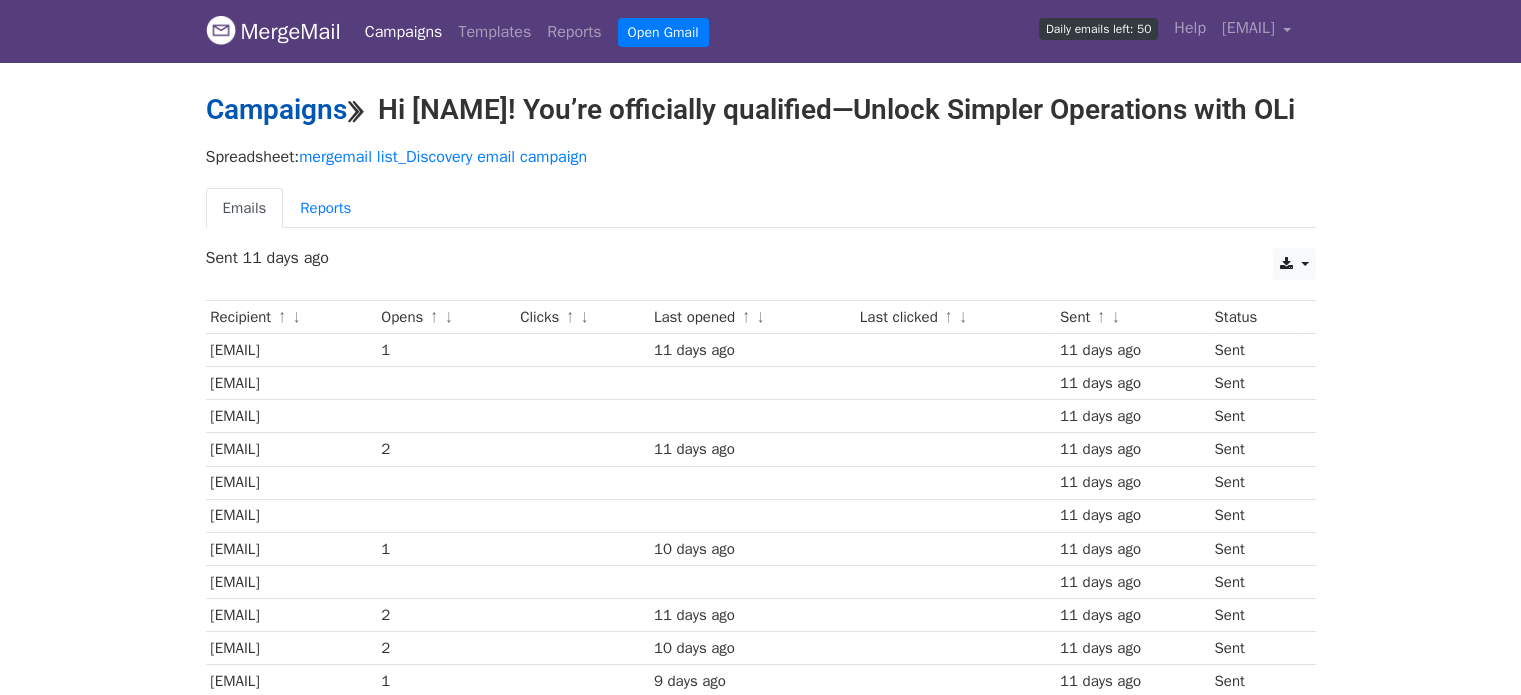 click on "Campaigns" at bounding box center [276, 109] 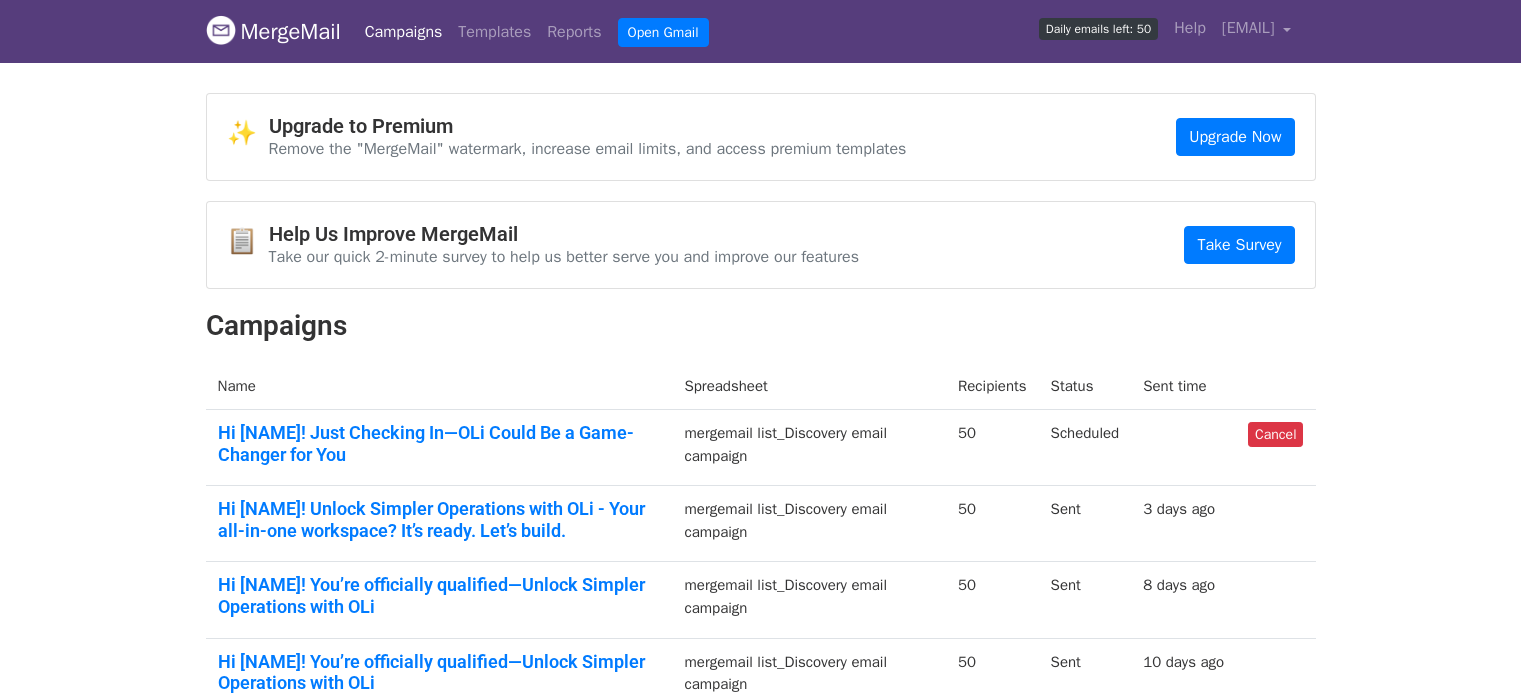 scroll, scrollTop: 686, scrollLeft: 0, axis: vertical 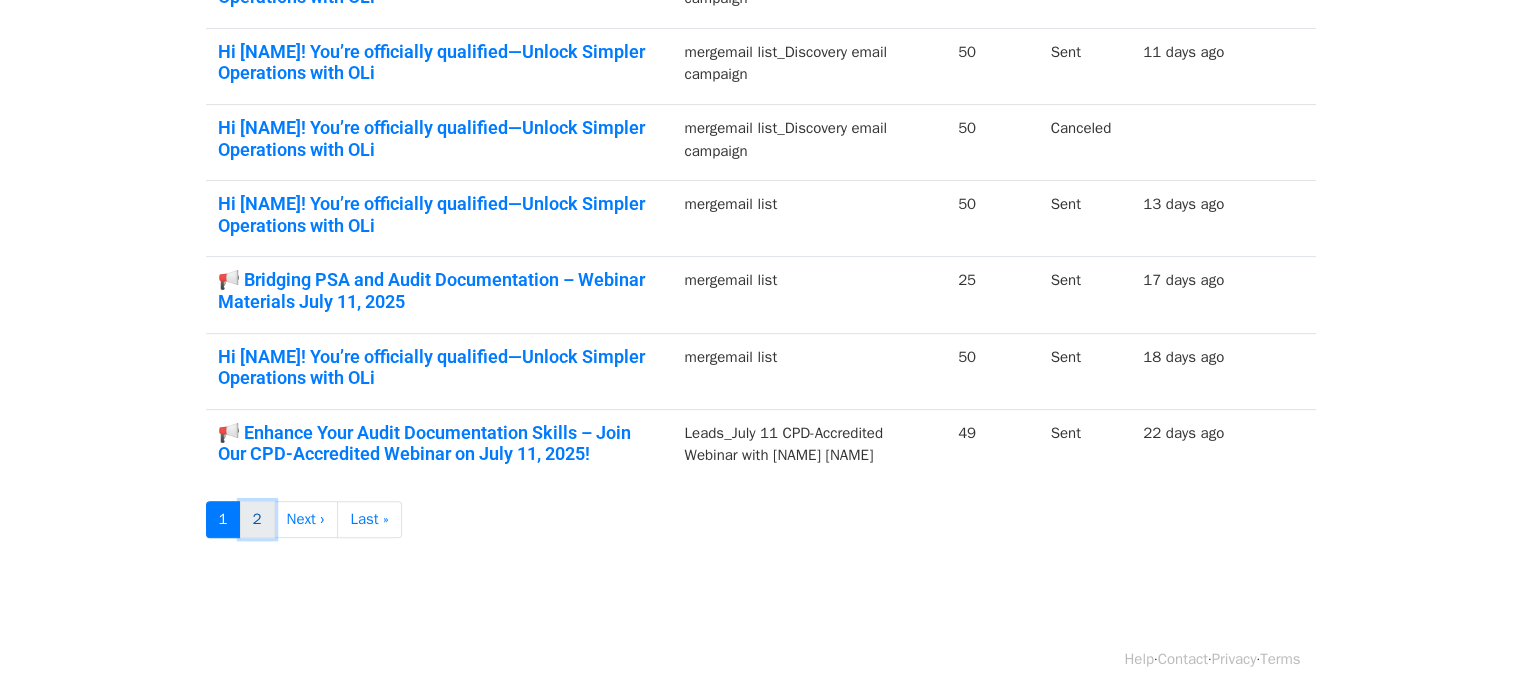click on "2" at bounding box center (257, 519) 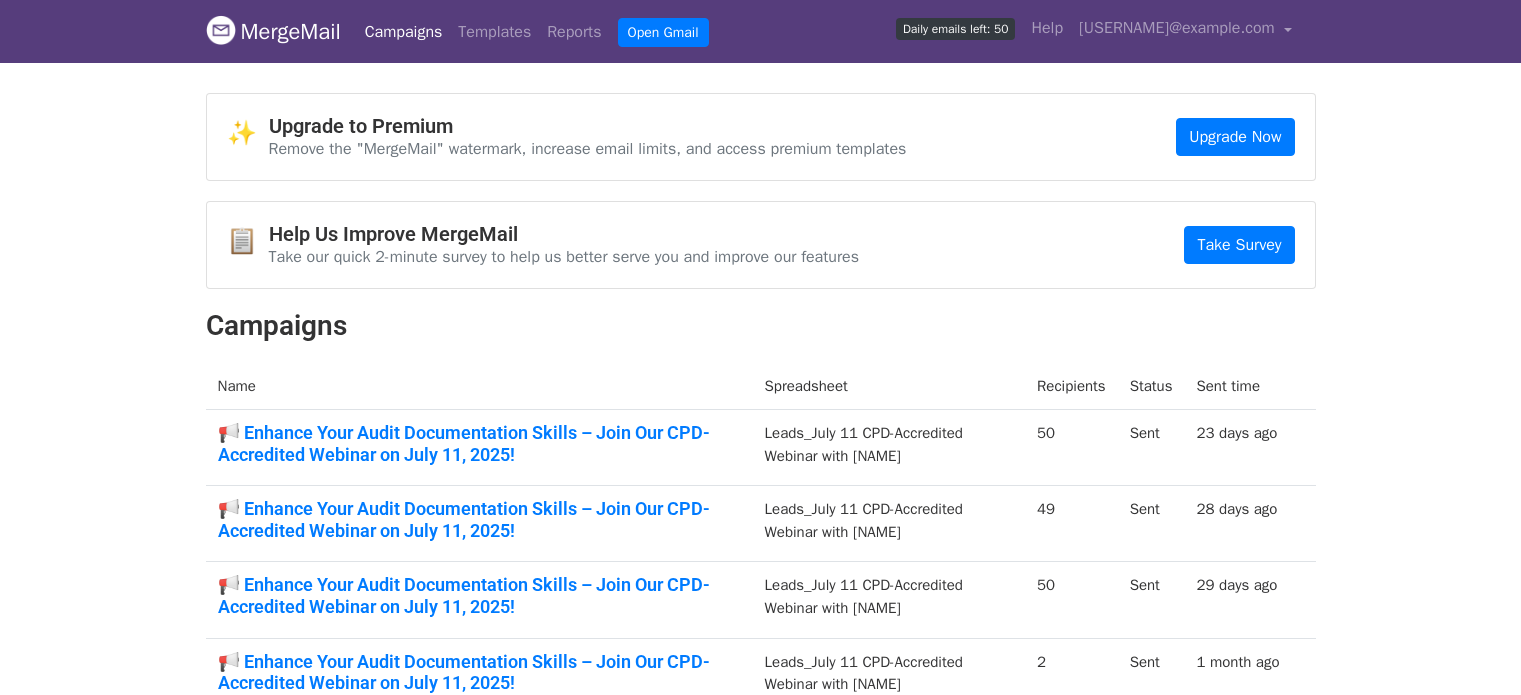 scroll, scrollTop: 0, scrollLeft: 0, axis: both 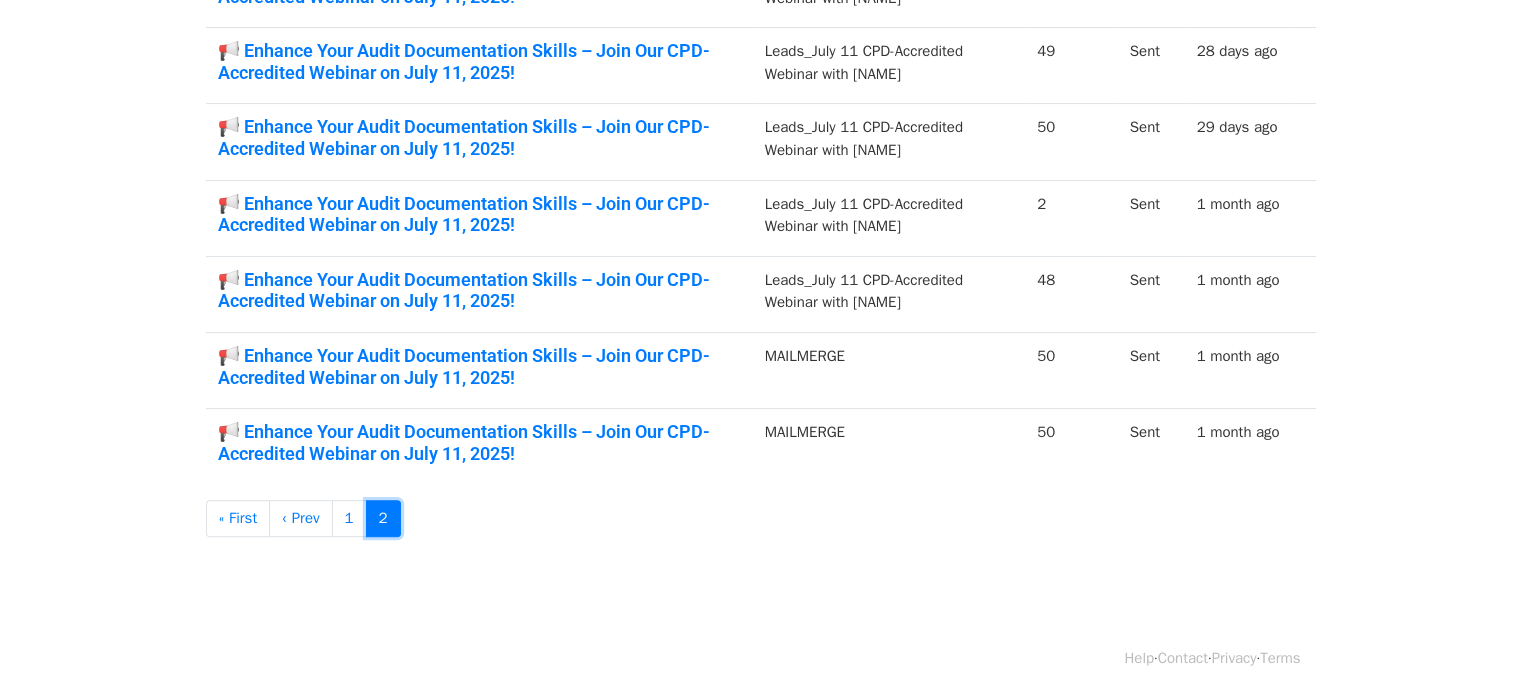 click on "2" at bounding box center (383, 518) 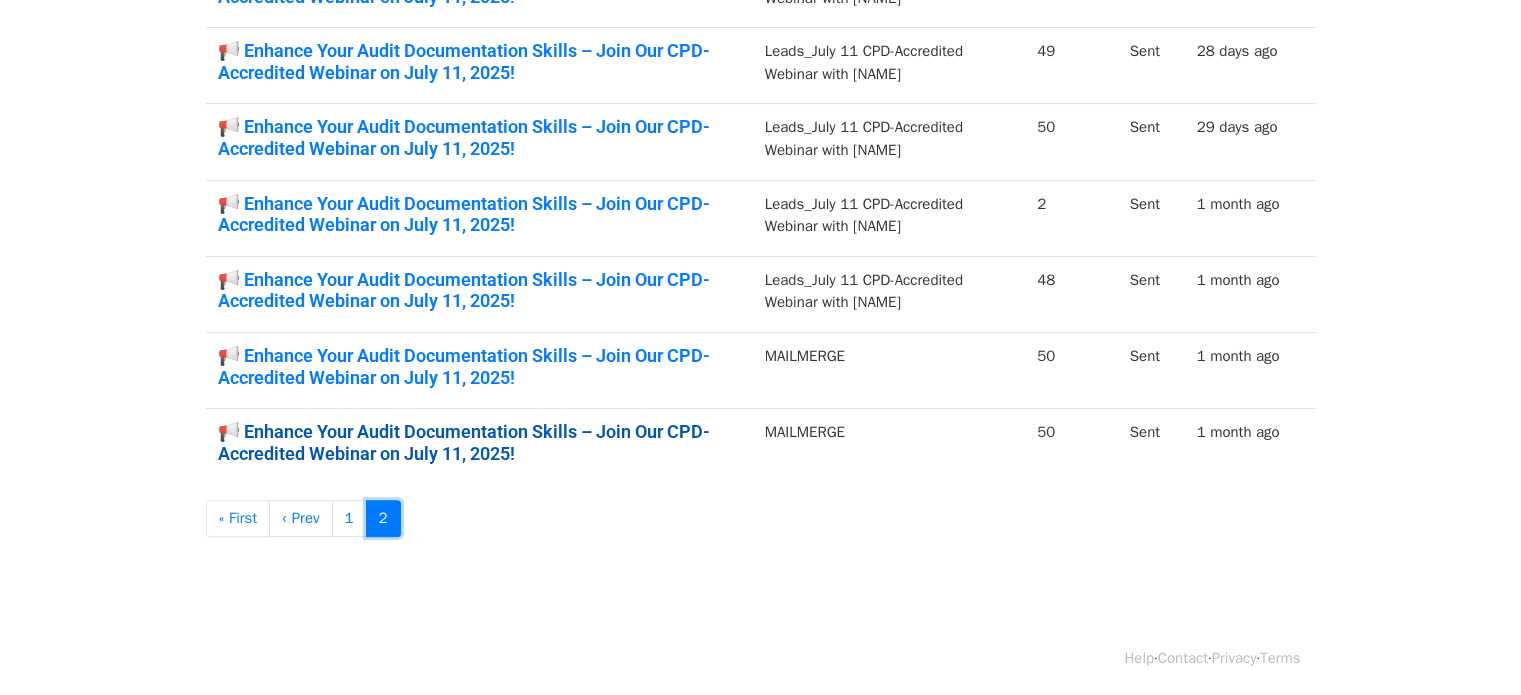 scroll, scrollTop: 391, scrollLeft: 0, axis: vertical 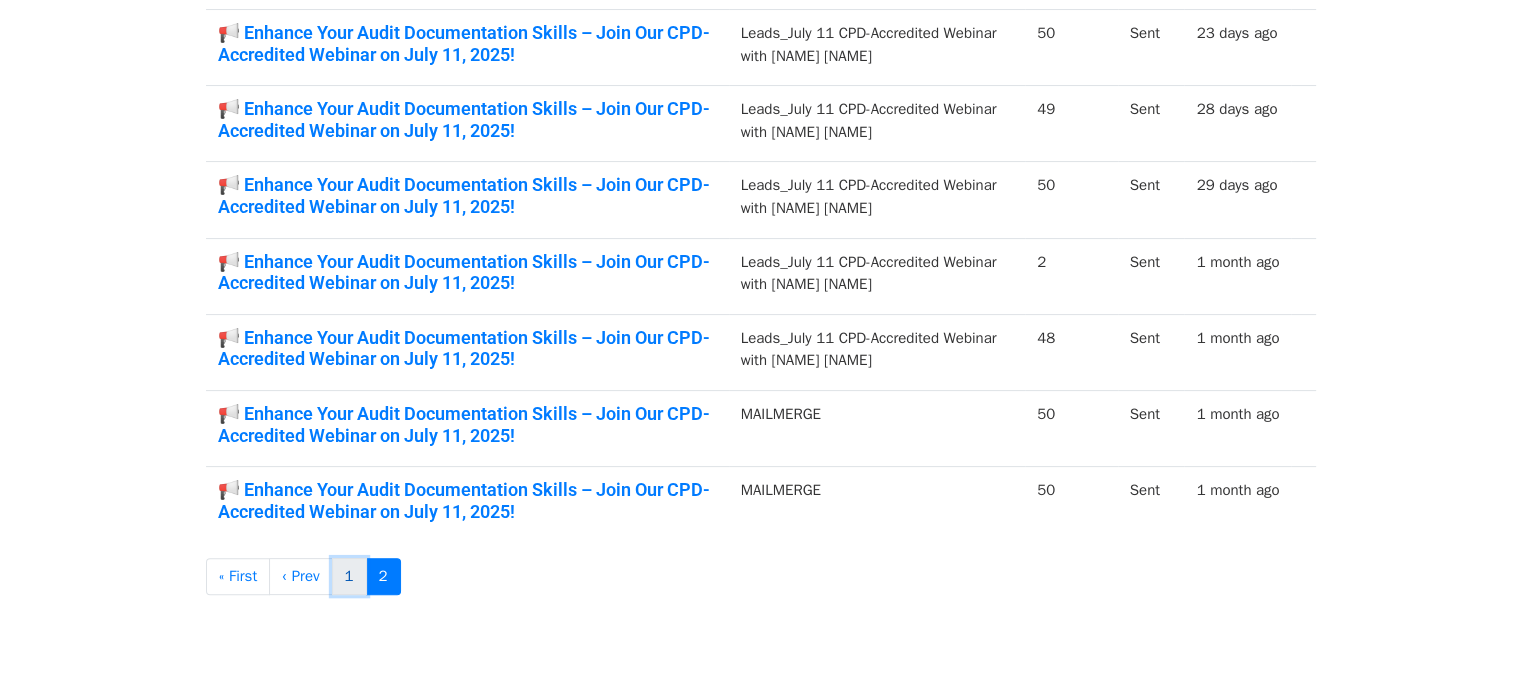 click on "1" at bounding box center [349, 576] 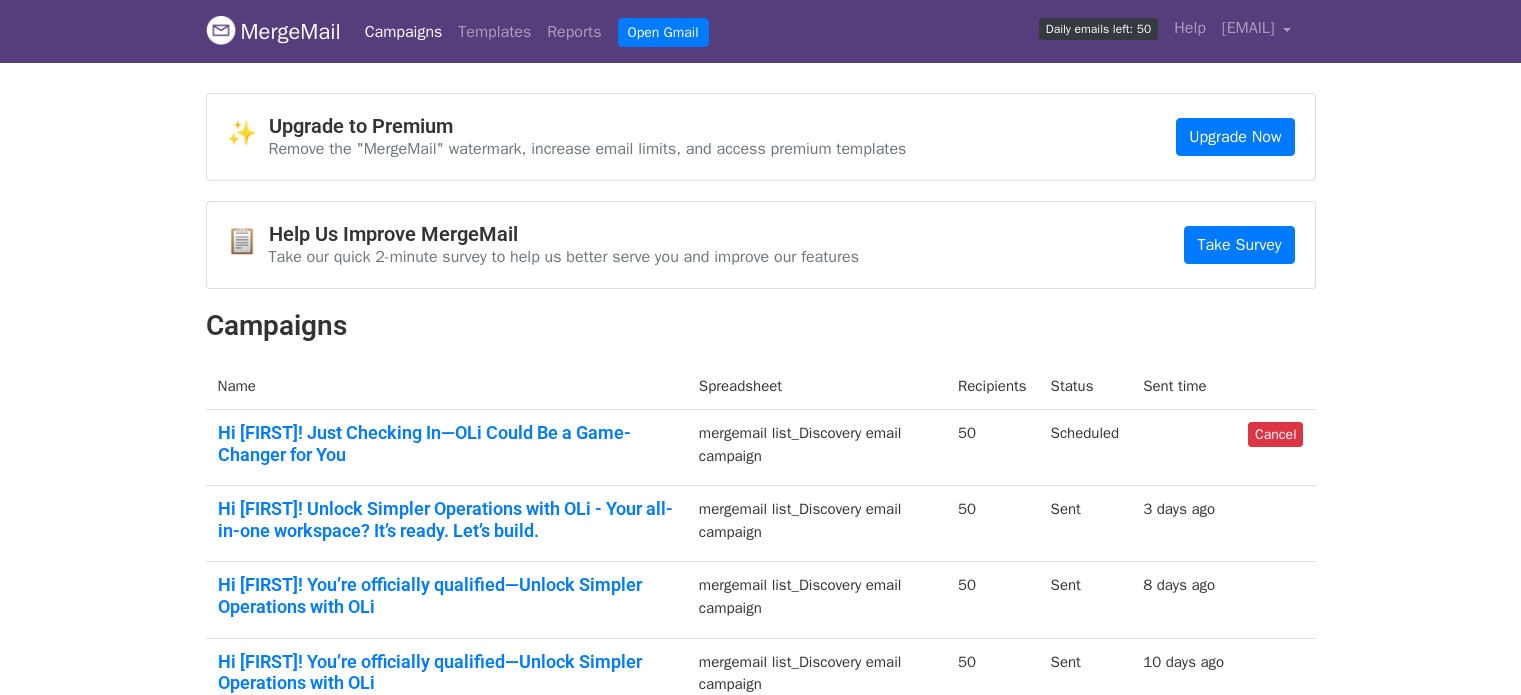 scroll, scrollTop: 0, scrollLeft: 0, axis: both 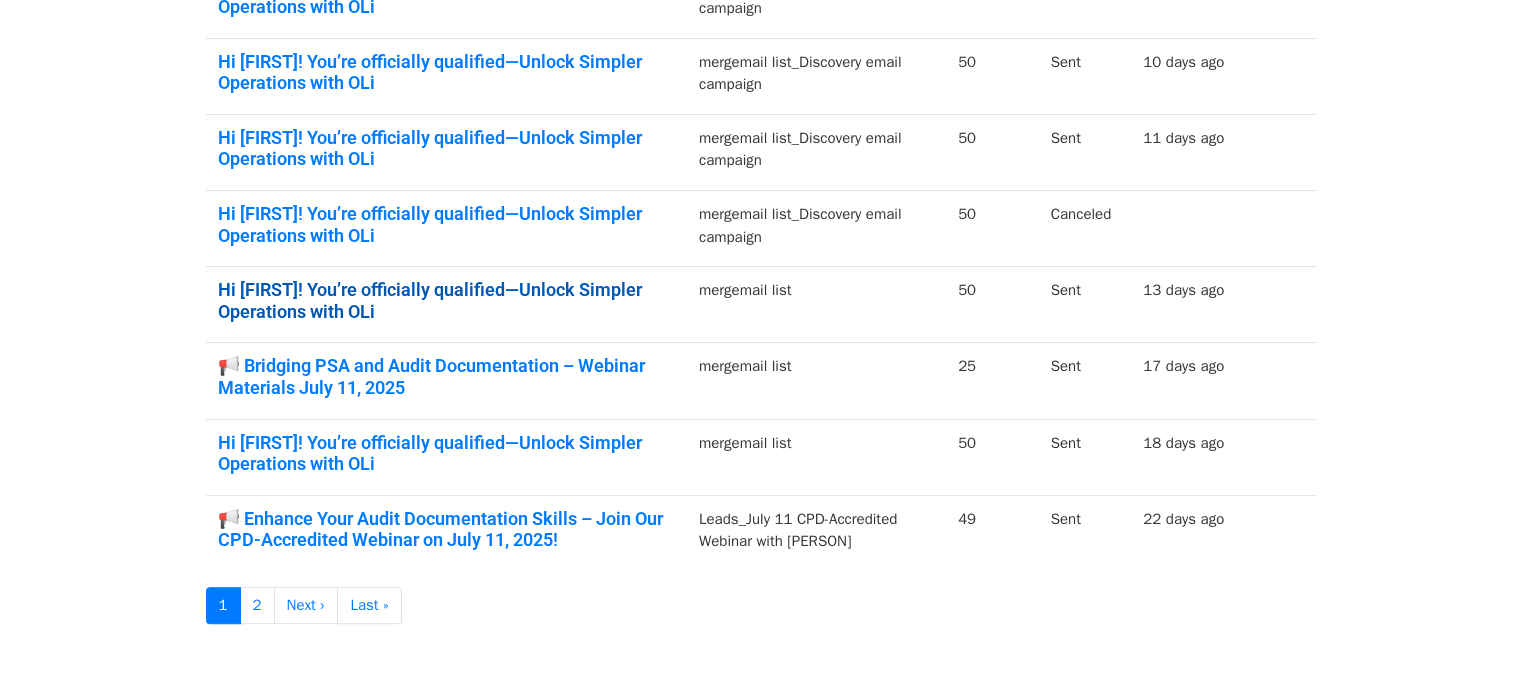 click on "Hi {{First Name}}! You’re officially qualified—Unlock Simpler Operations with OLi" at bounding box center [446, 300] 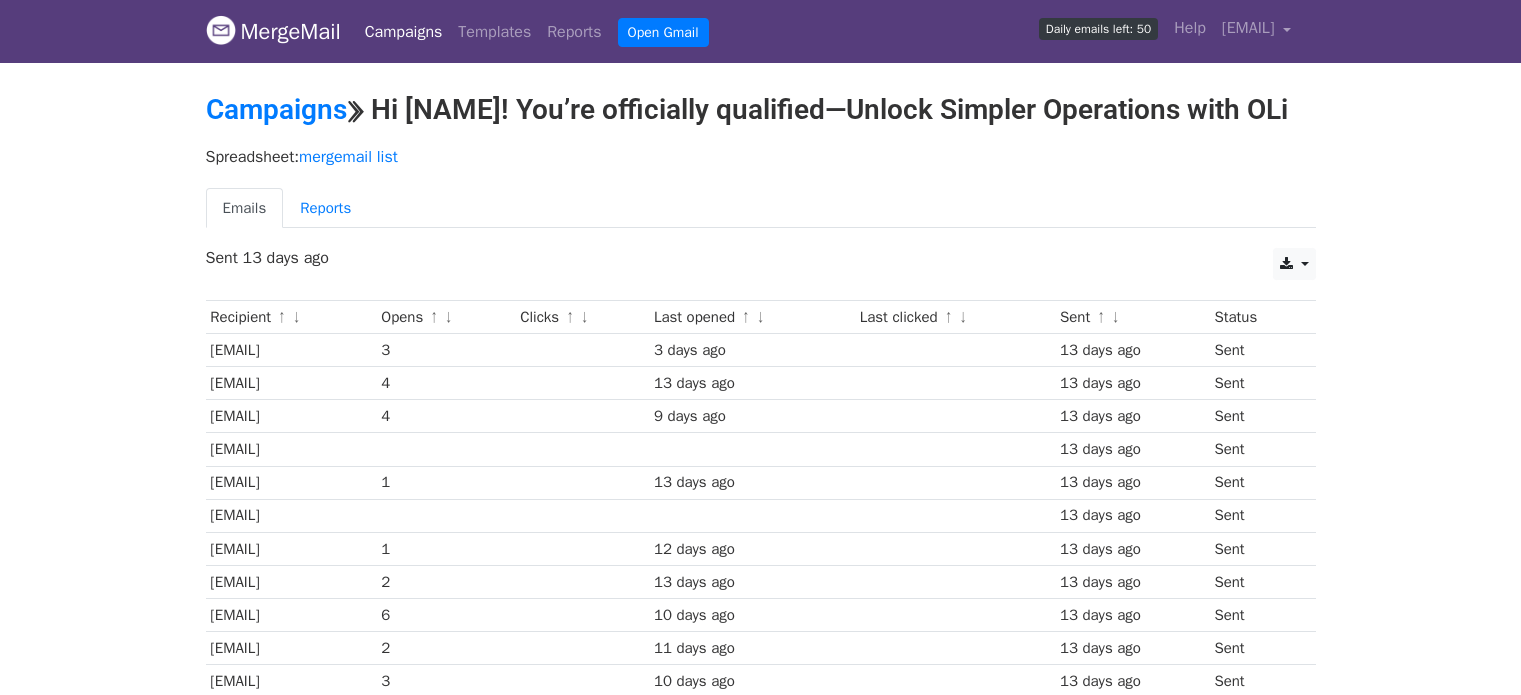 scroll, scrollTop: 0, scrollLeft: 0, axis: both 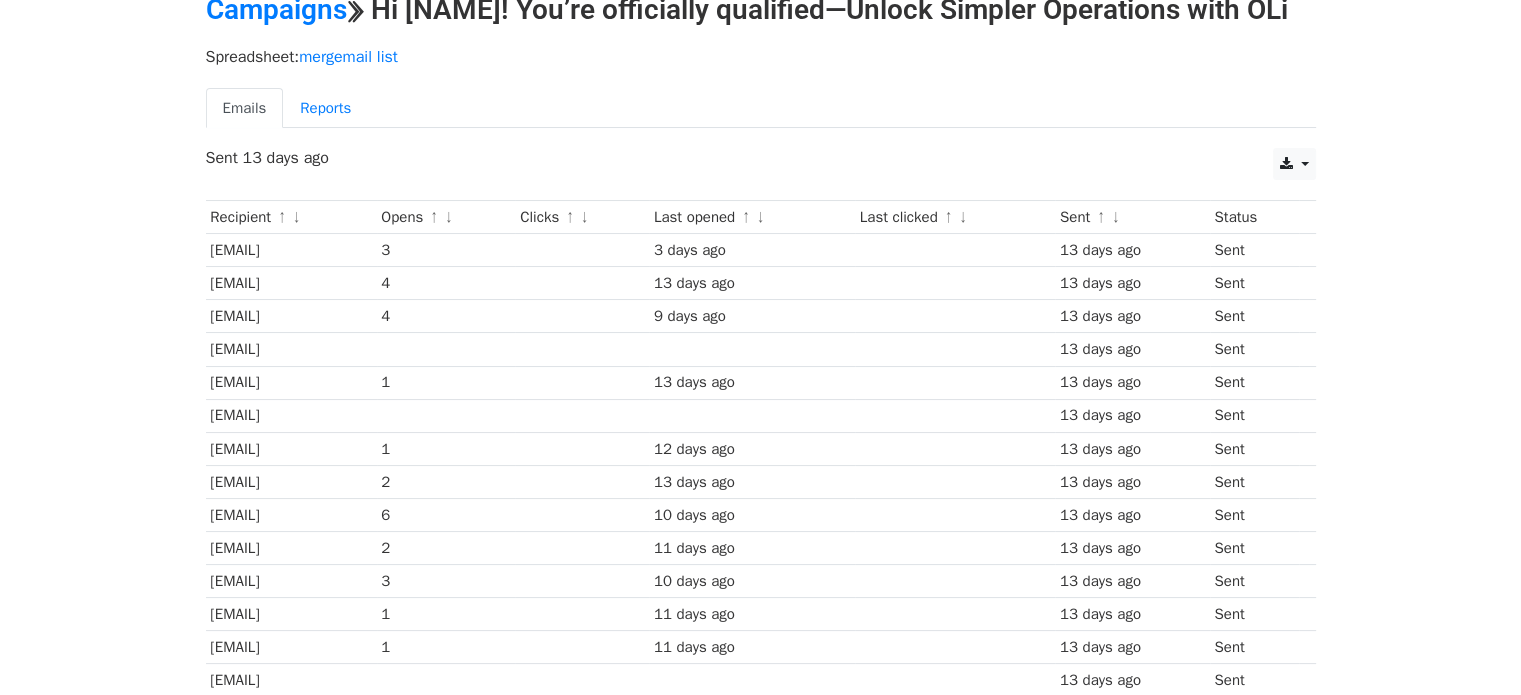 drag, startPoint x: 396, startPoint y: 279, endPoint x: 201, endPoint y: 302, distance: 196.35173 